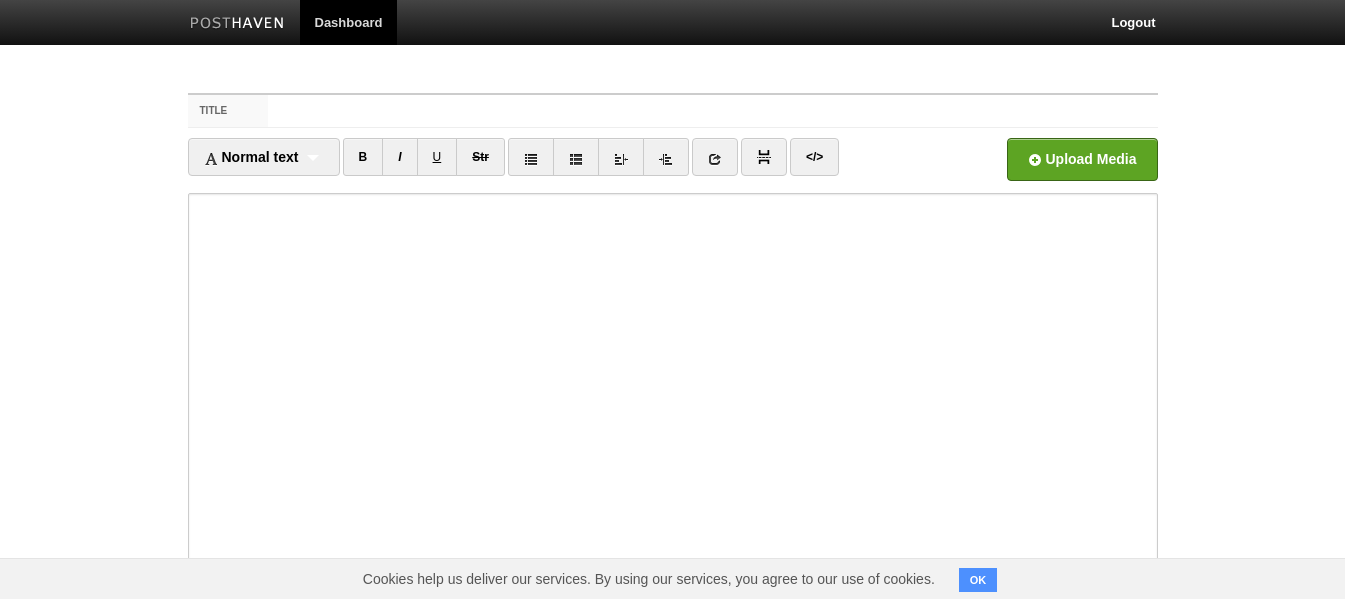 scroll, scrollTop: 0, scrollLeft: 0, axis: both 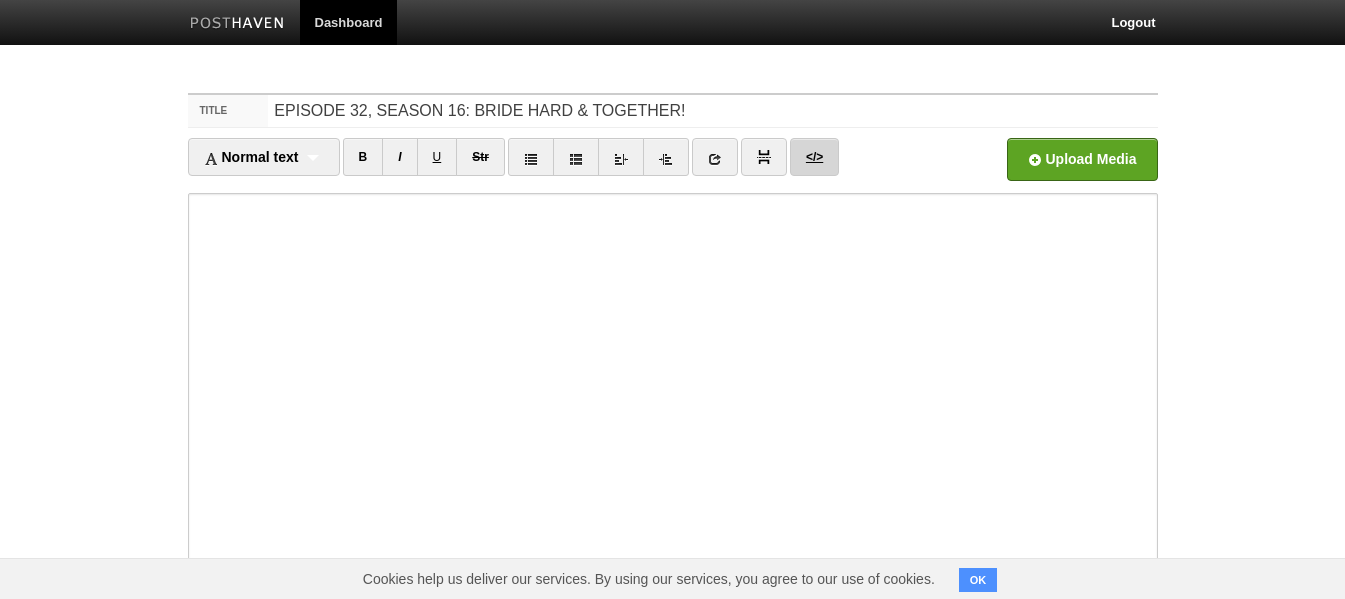 type on "EPISODE 32, SEASON 16: BRIDE HARD & TOGETHER!" 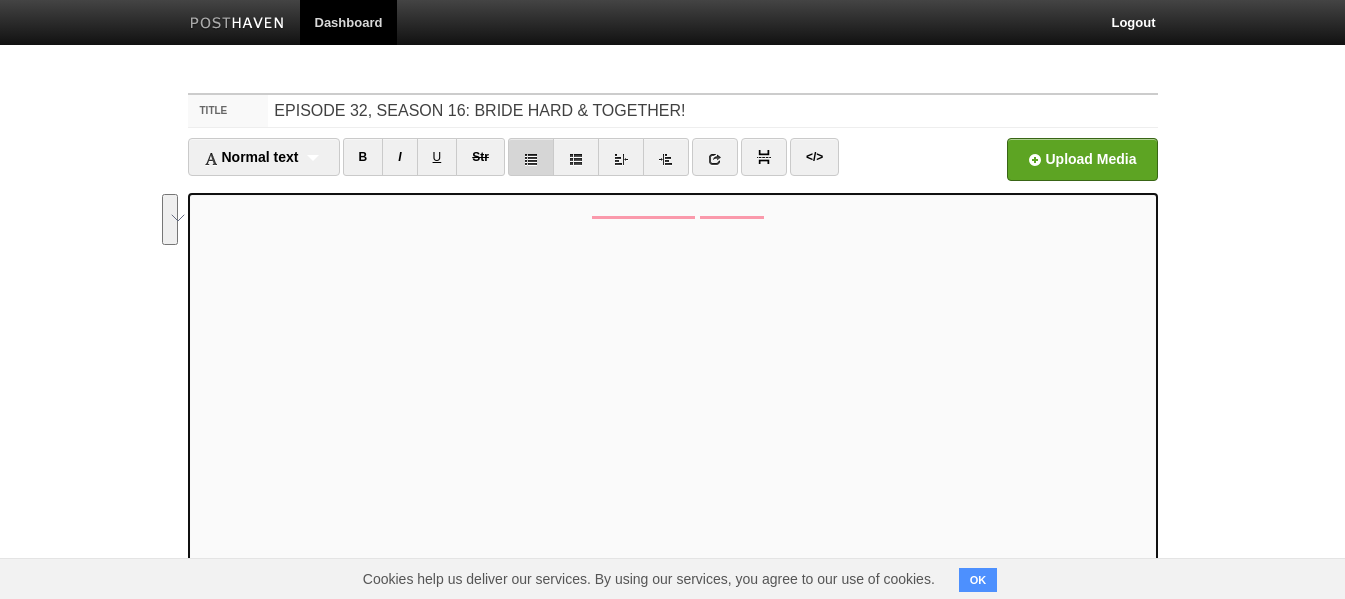 click at bounding box center [531, 157] 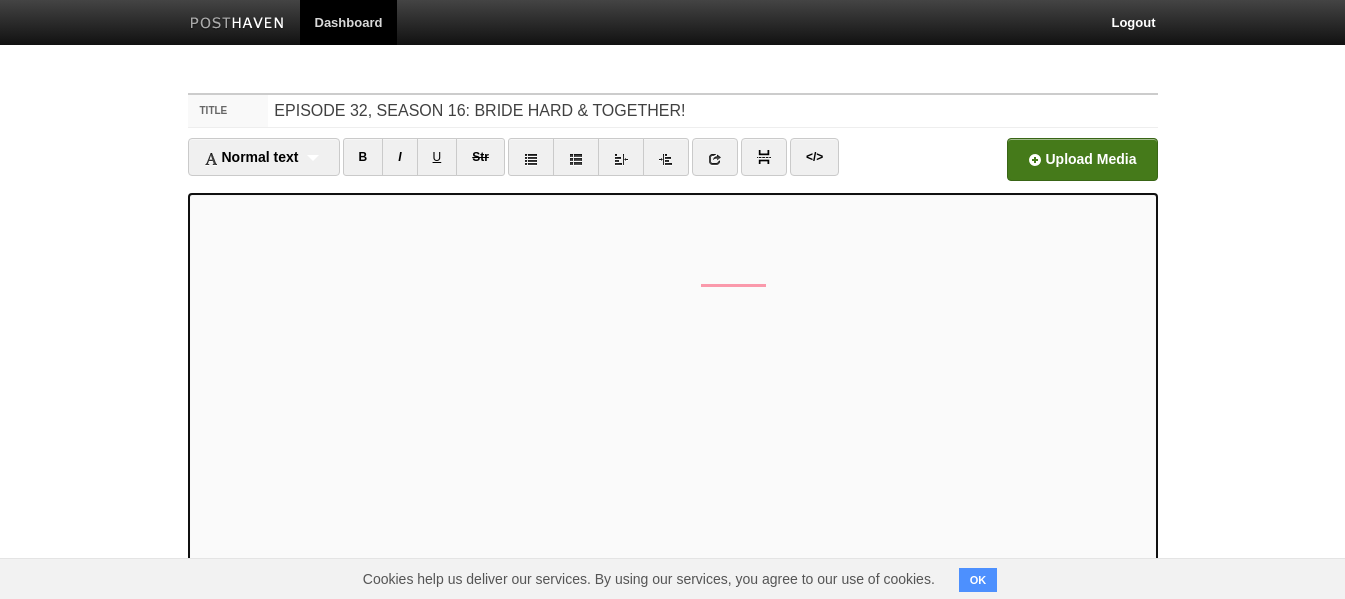 click at bounding box center [478, 165] 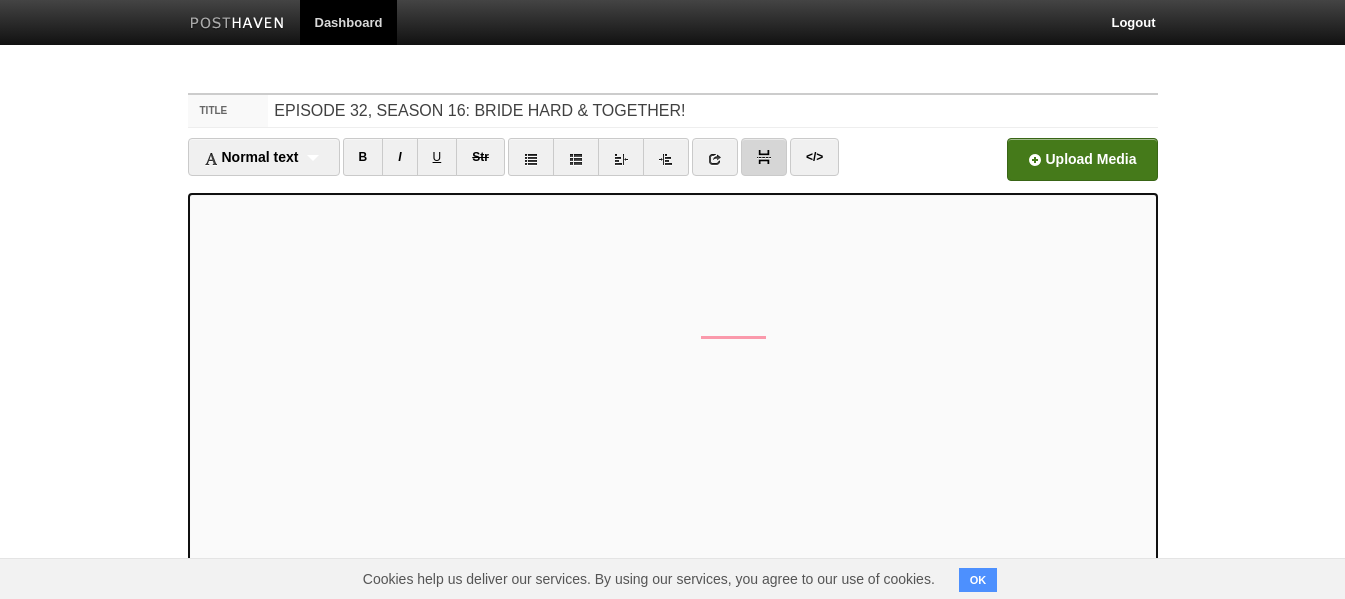 click at bounding box center [764, 157] 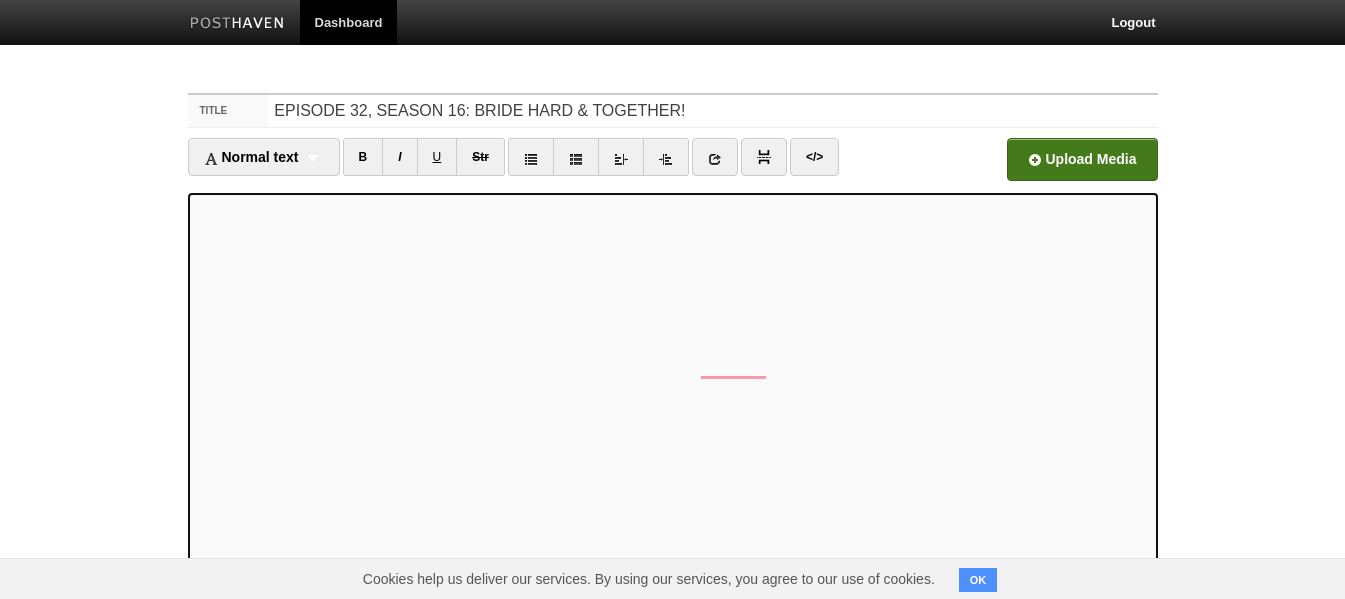 click at bounding box center (478, 165) 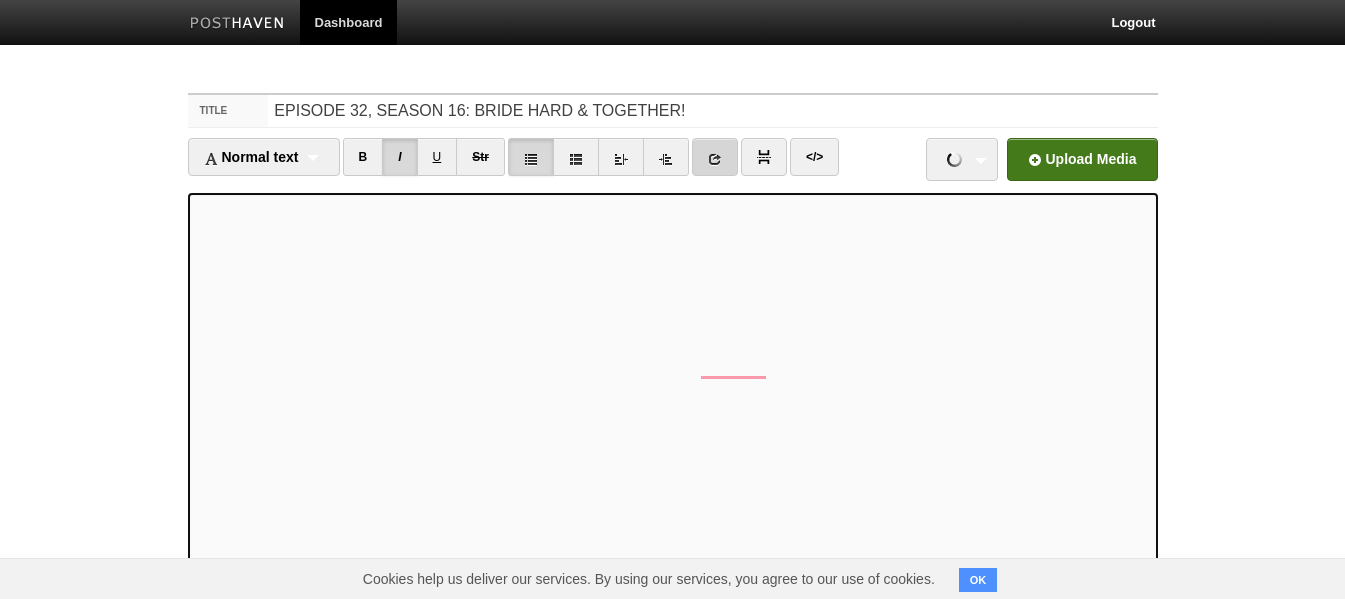 click at bounding box center (715, 159) 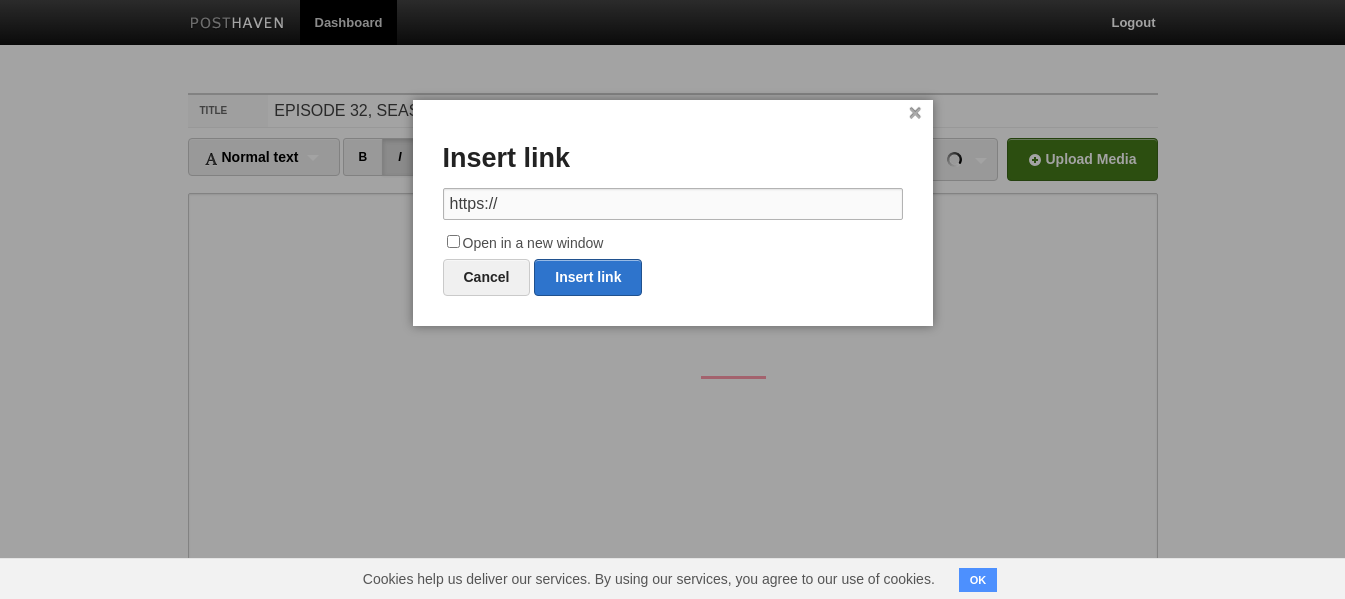 drag, startPoint x: 509, startPoint y: 195, endPoint x: 431, endPoint y: 196, distance: 78.00641 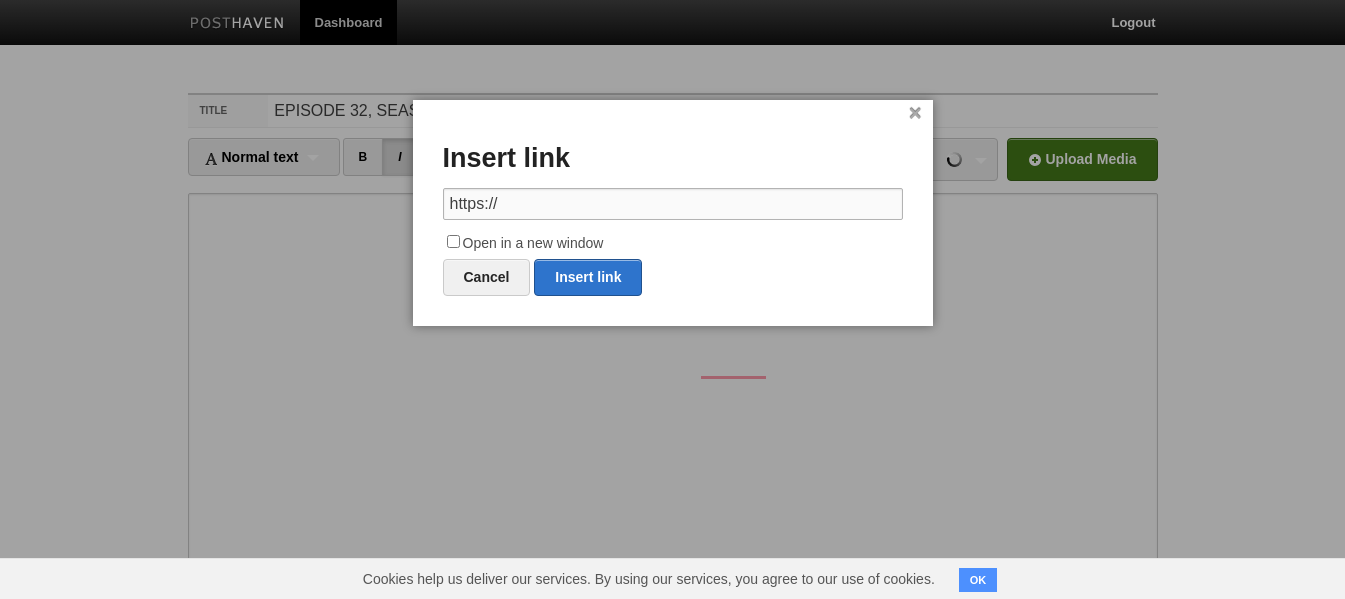 paste on "canberra.dendy.com.au/movie/together" 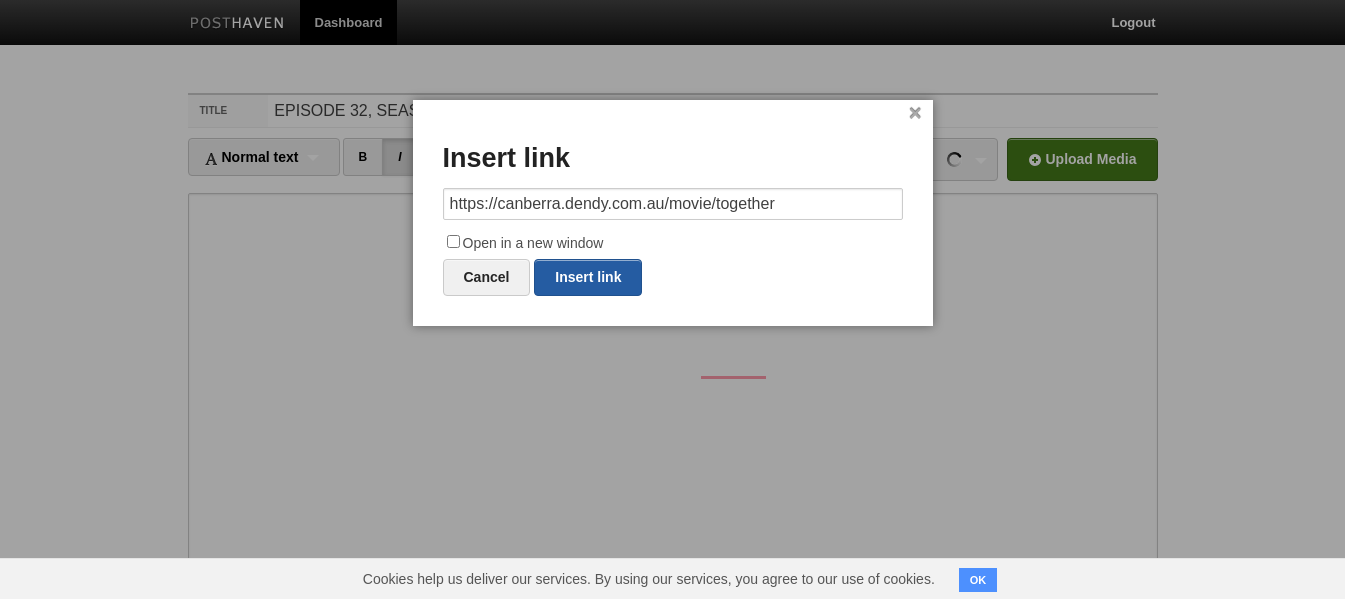 click on "Insert link" at bounding box center (588, 277) 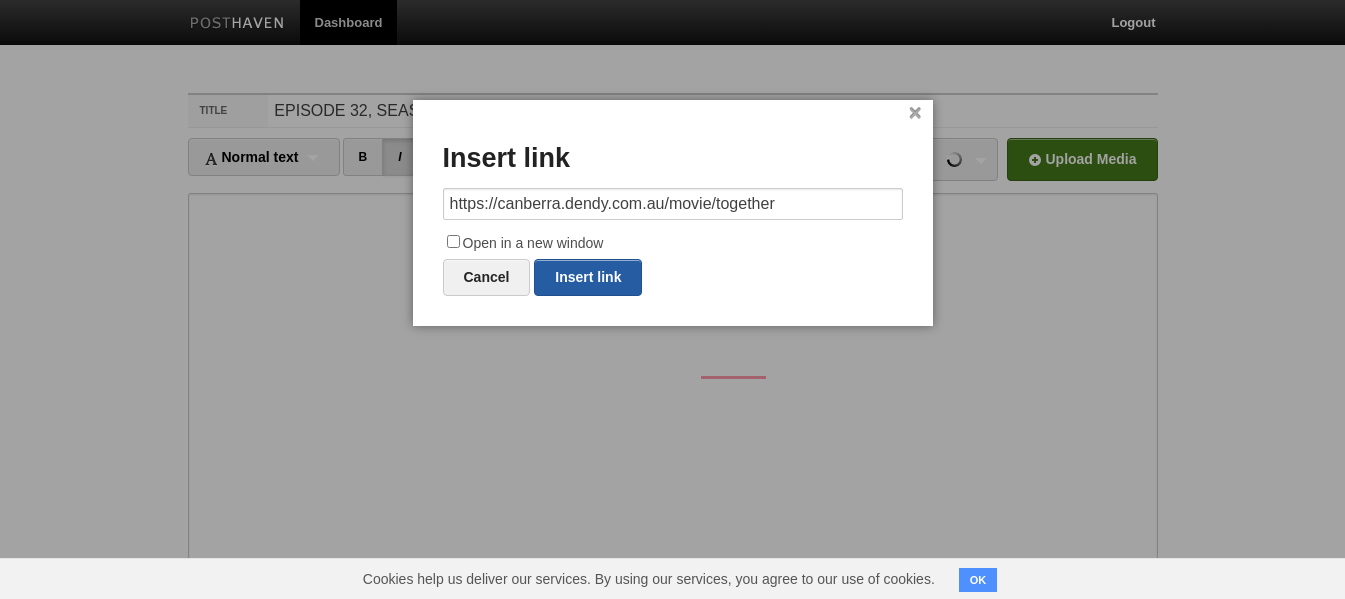 type on "https://" 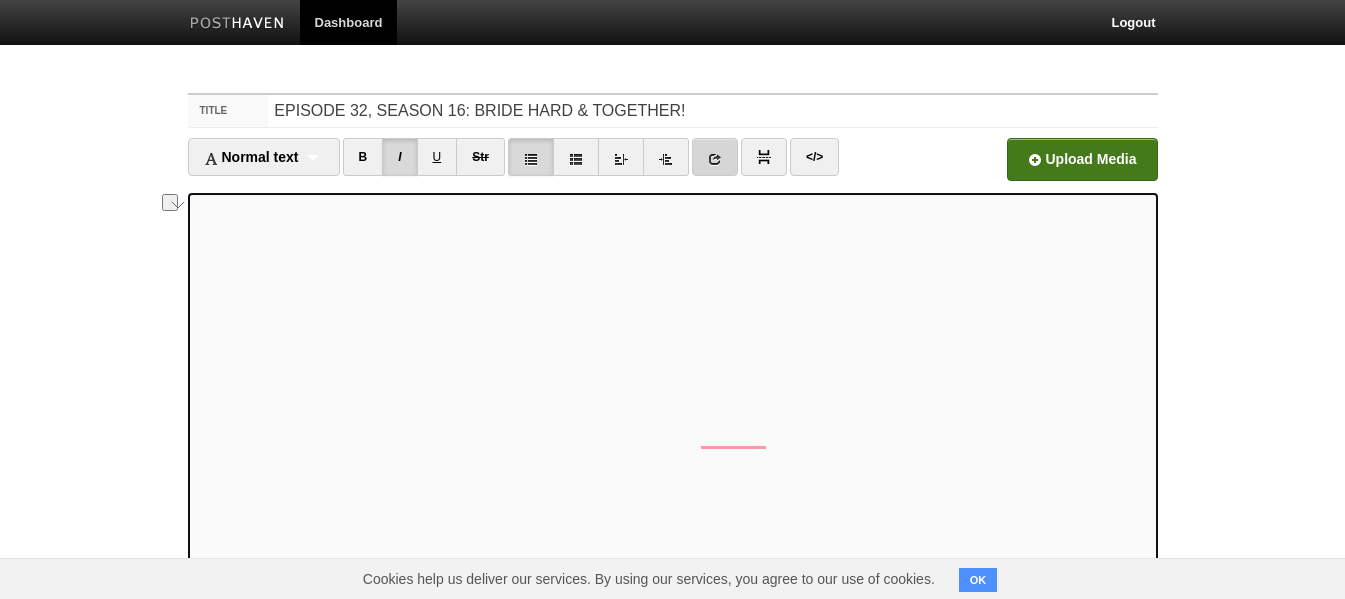 click at bounding box center [715, 159] 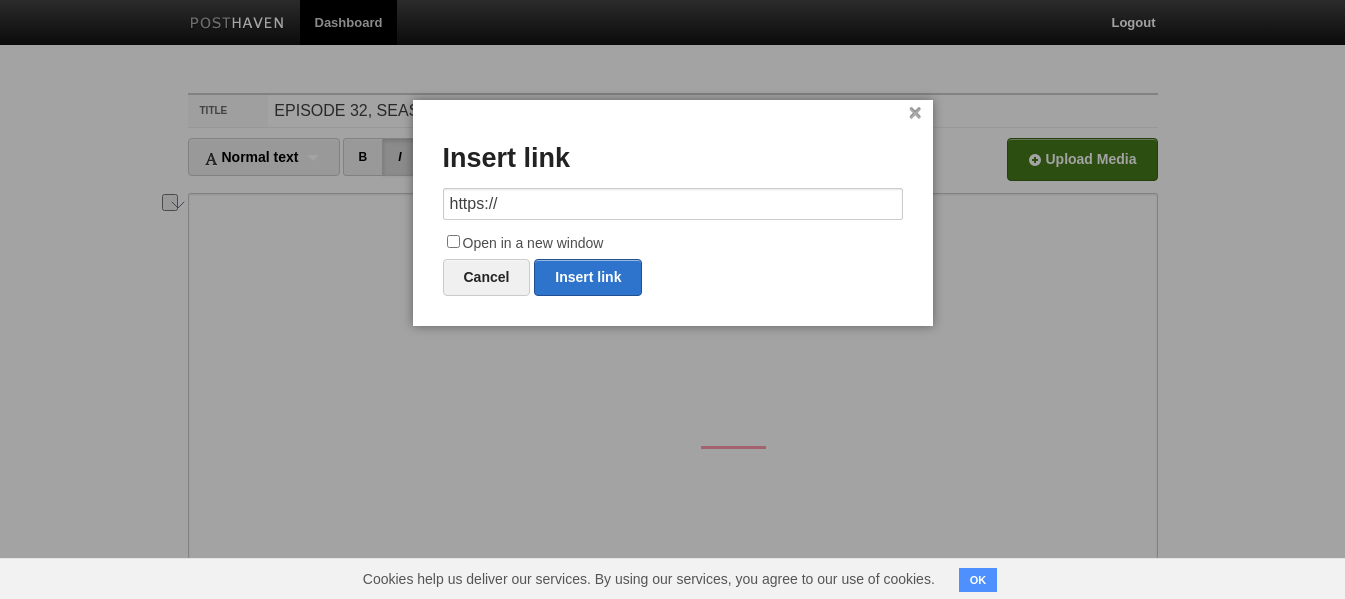 drag, startPoint x: 567, startPoint y: 205, endPoint x: 409, endPoint y: 198, distance: 158.15498 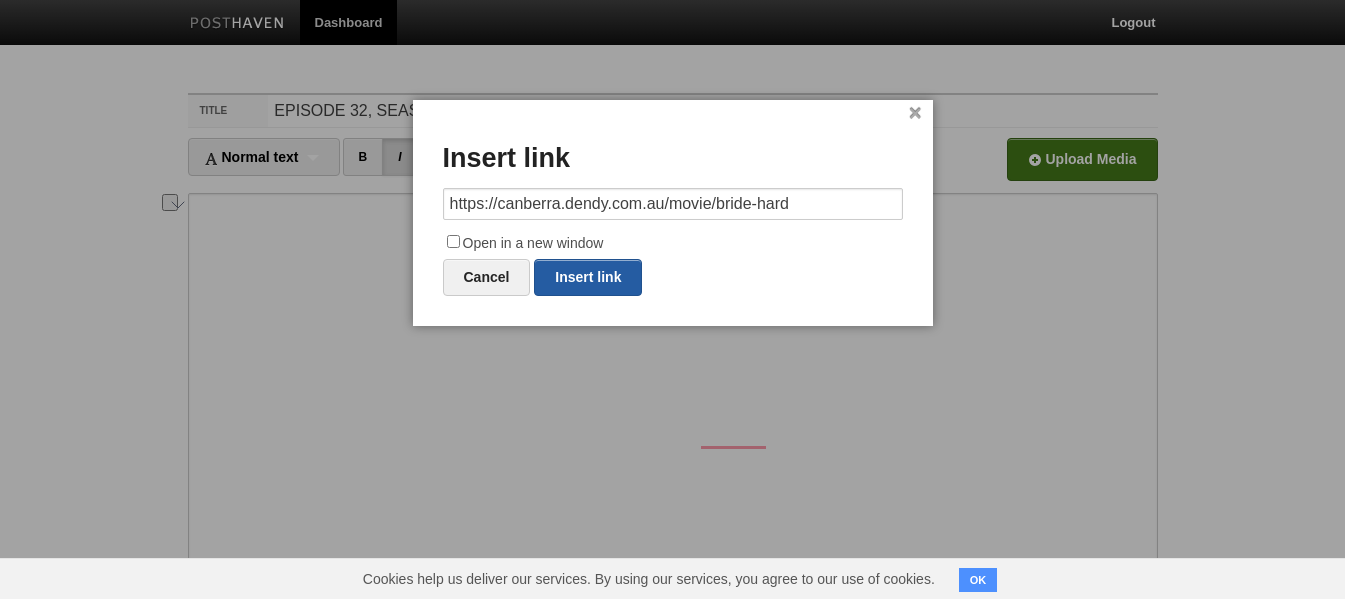 click on "Insert link" at bounding box center (588, 277) 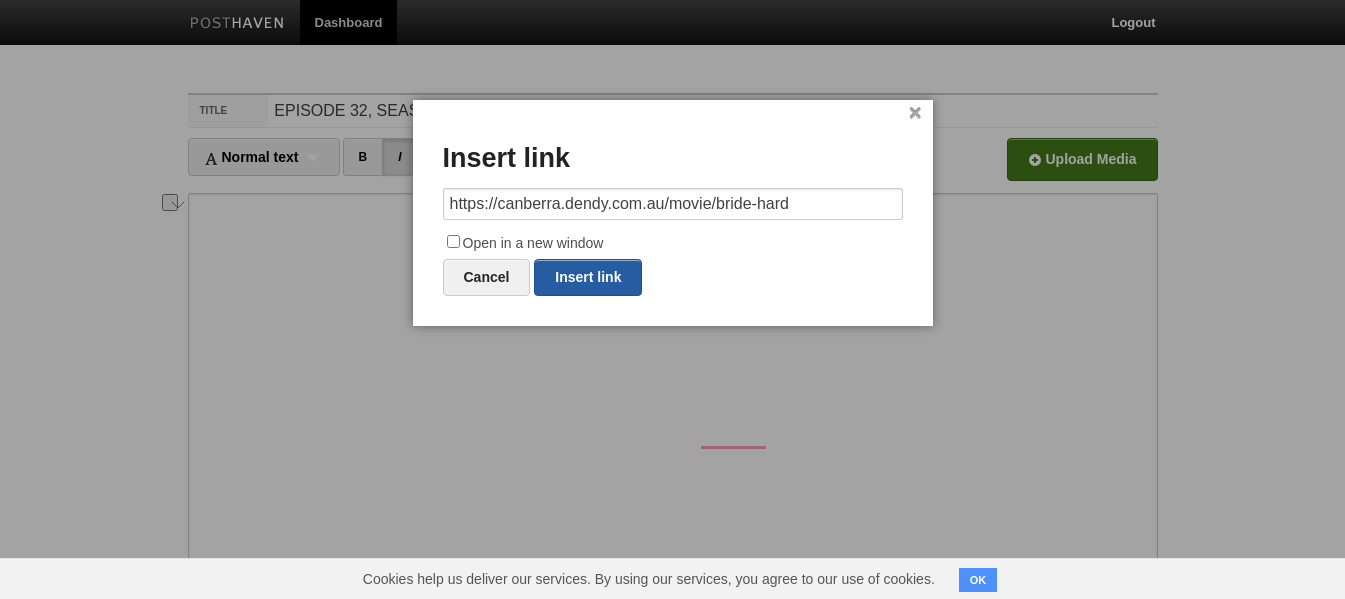 type on "https://" 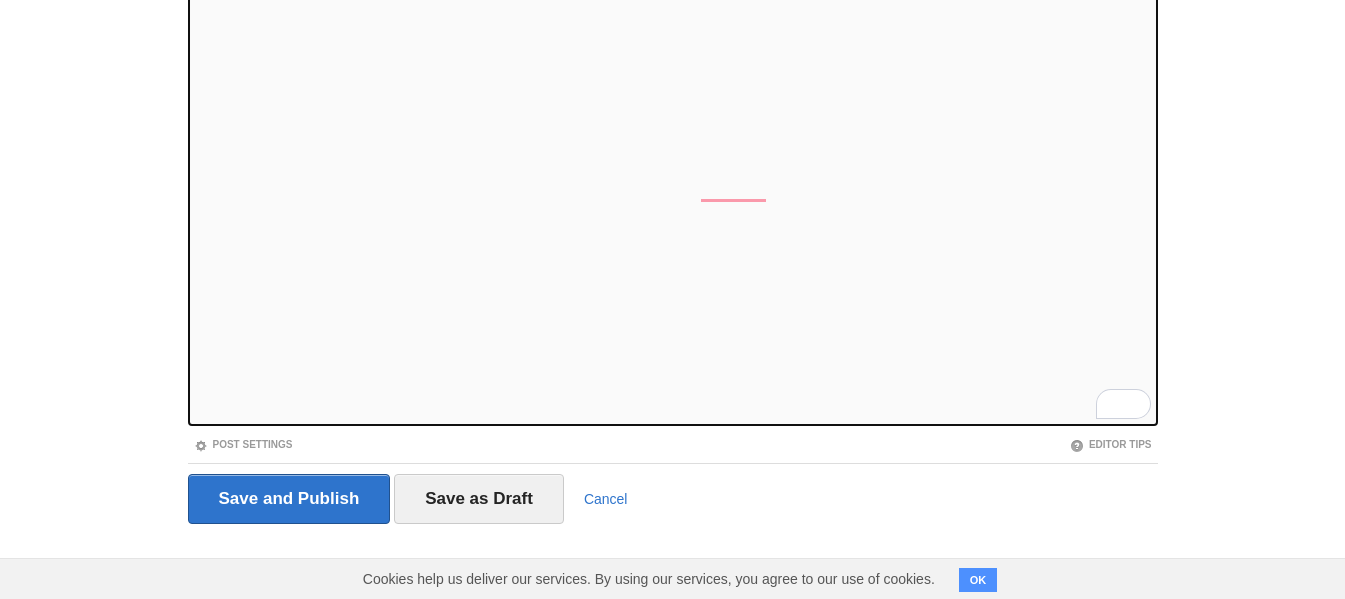 scroll, scrollTop: 0, scrollLeft: 0, axis: both 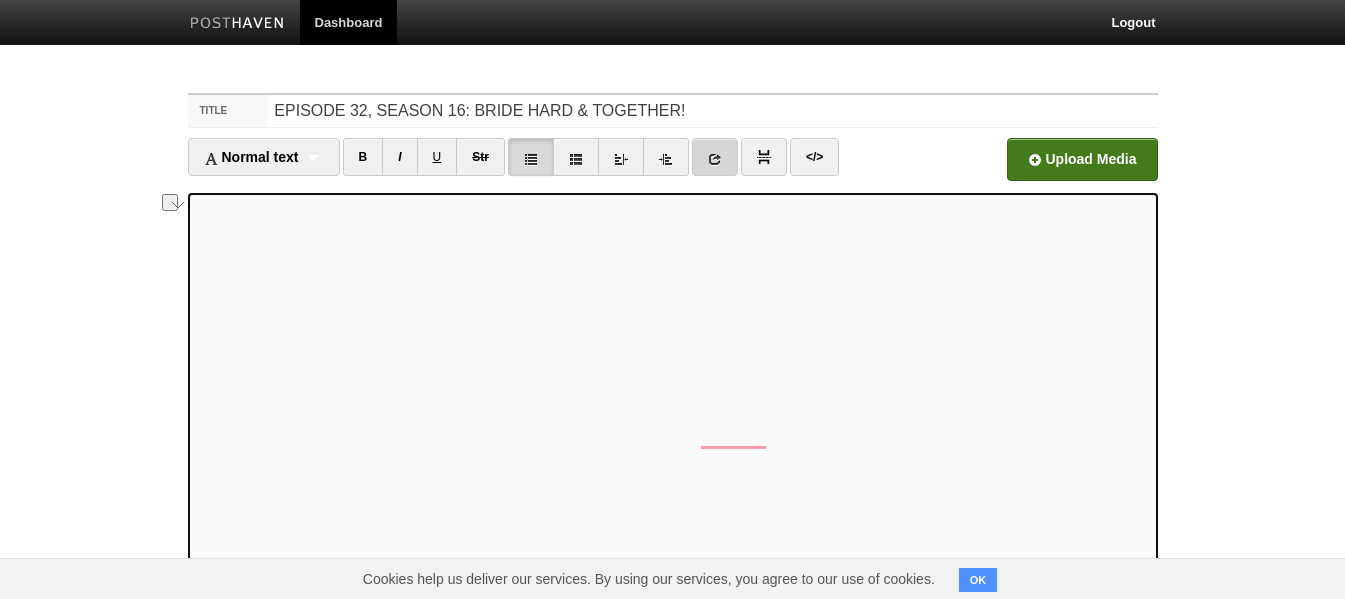 click at bounding box center [715, 159] 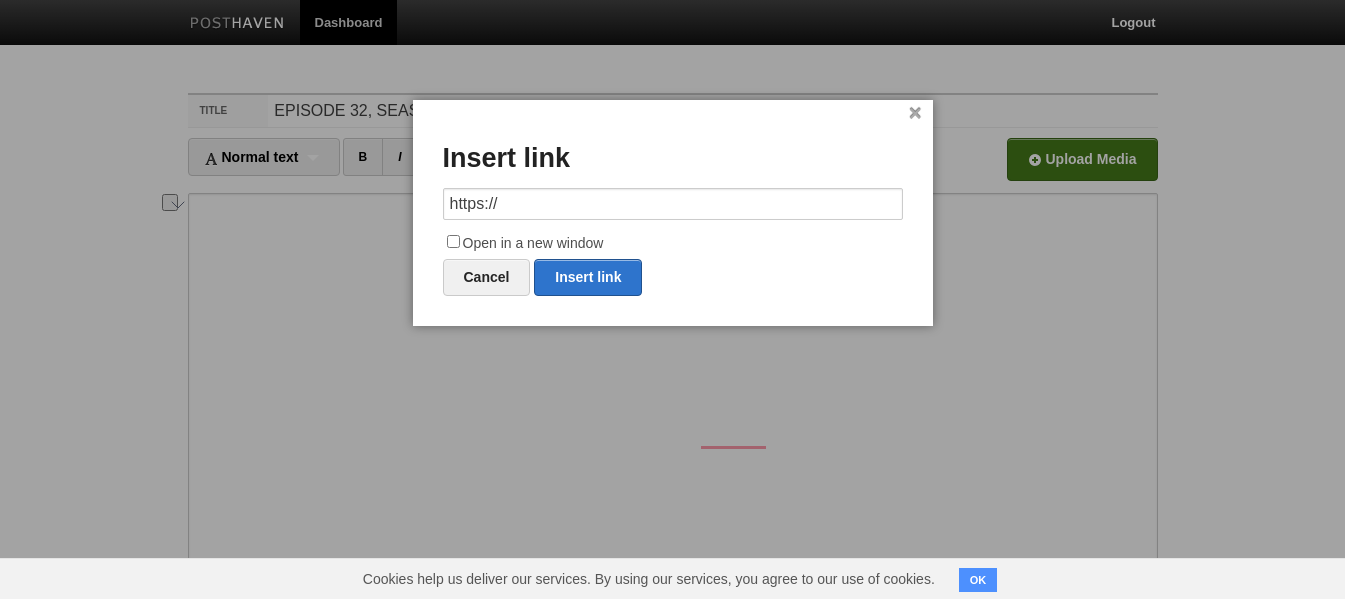 drag, startPoint x: 578, startPoint y: 200, endPoint x: 426, endPoint y: 199, distance: 152.0033 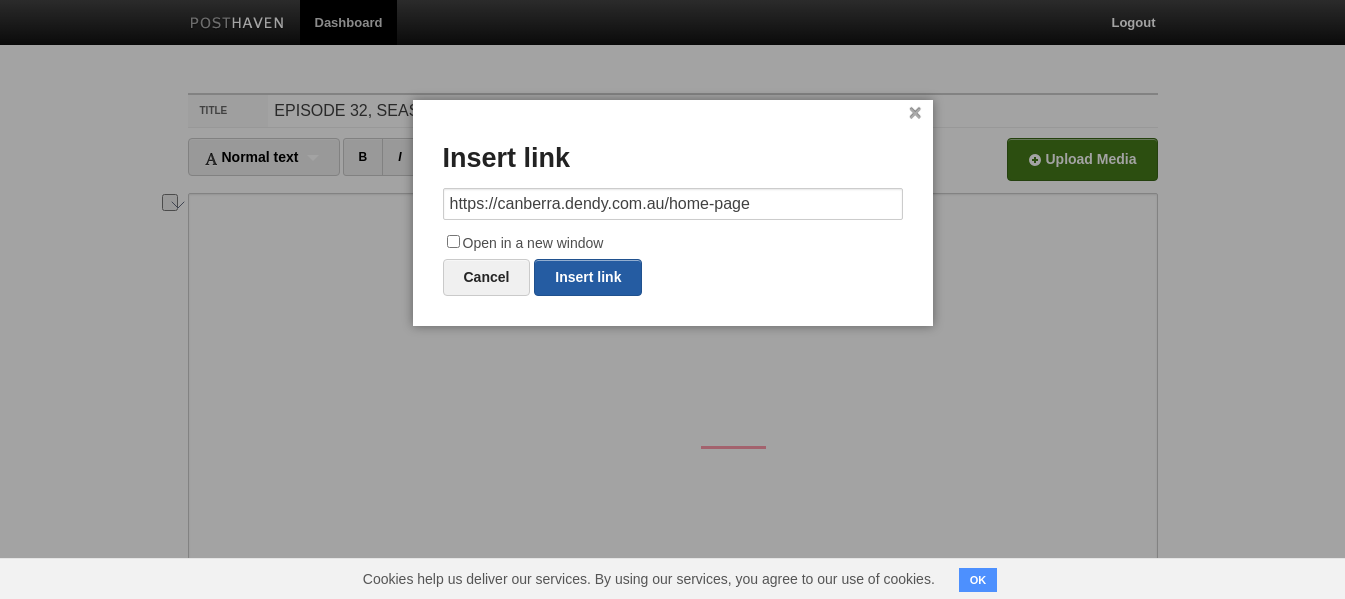 click on "Insert link" at bounding box center (588, 277) 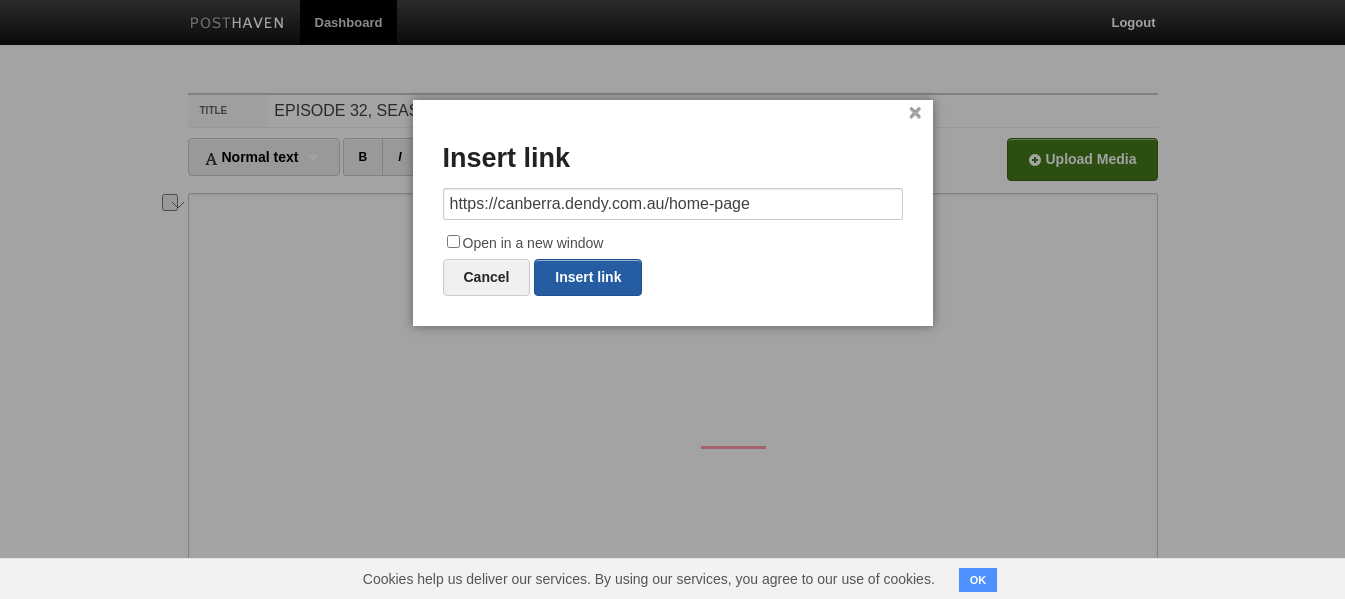 type on "https://" 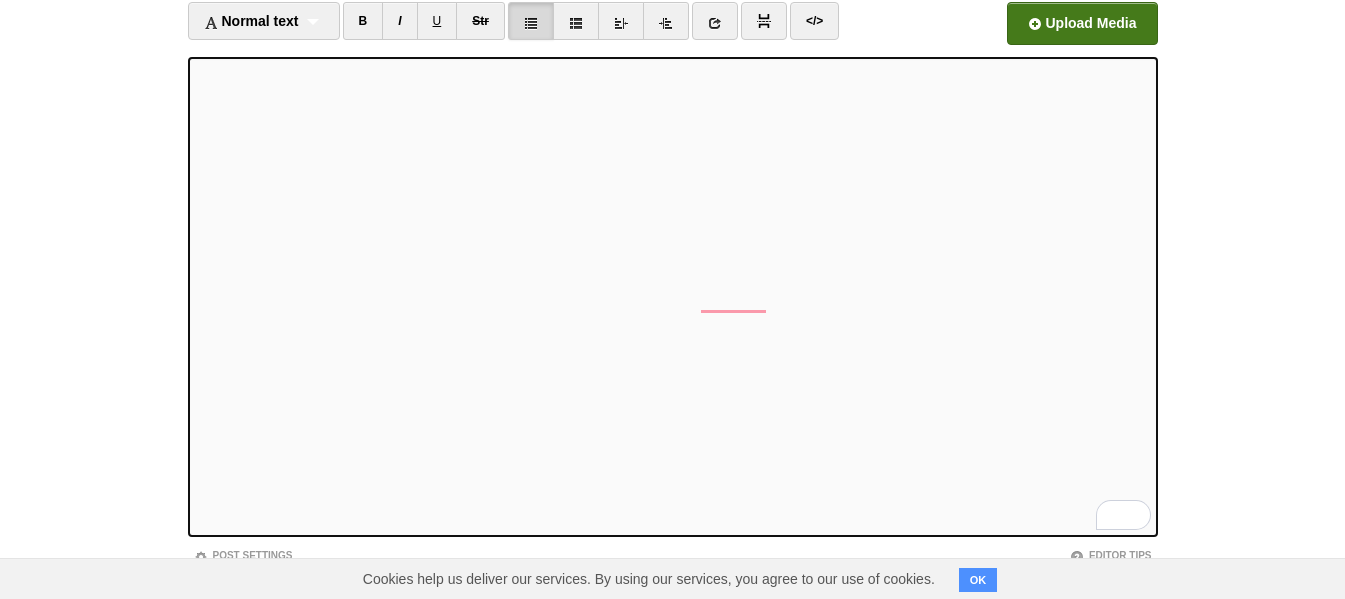 scroll, scrollTop: 247, scrollLeft: 0, axis: vertical 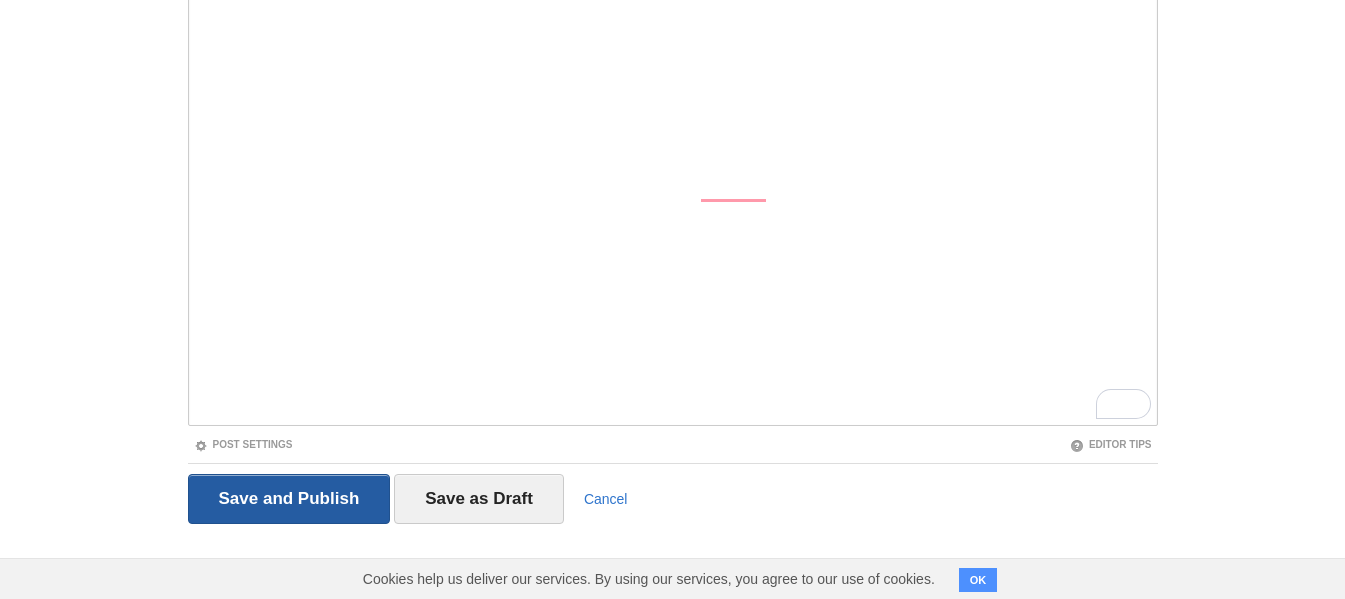 click on "Save and Publish" at bounding box center [289, 499] 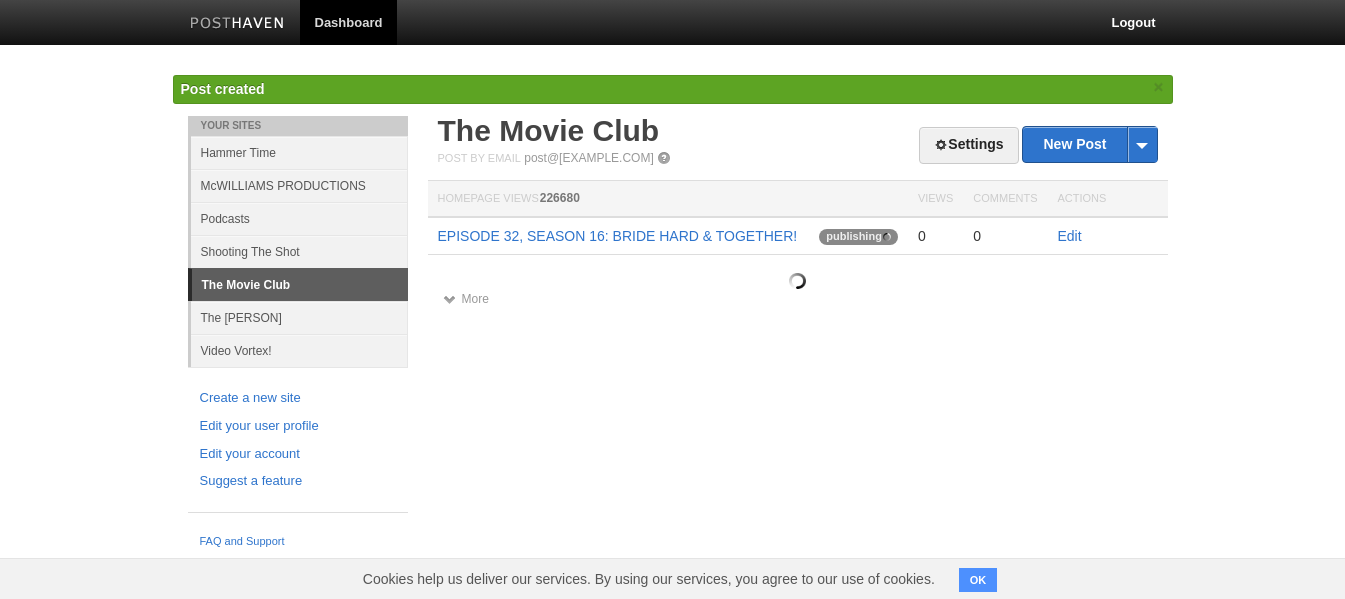 scroll, scrollTop: 0, scrollLeft: 0, axis: both 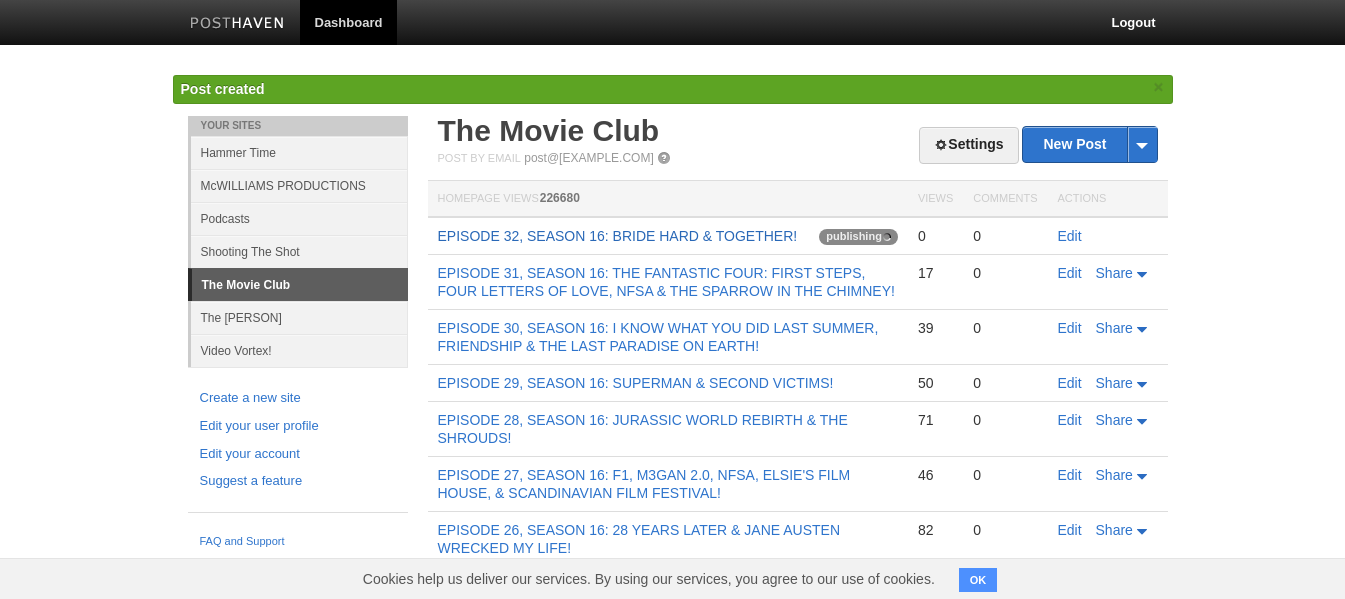 click on "EPISODE 32, SEASON 16: BRIDE HARD & TOGETHER!" at bounding box center (618, 236) 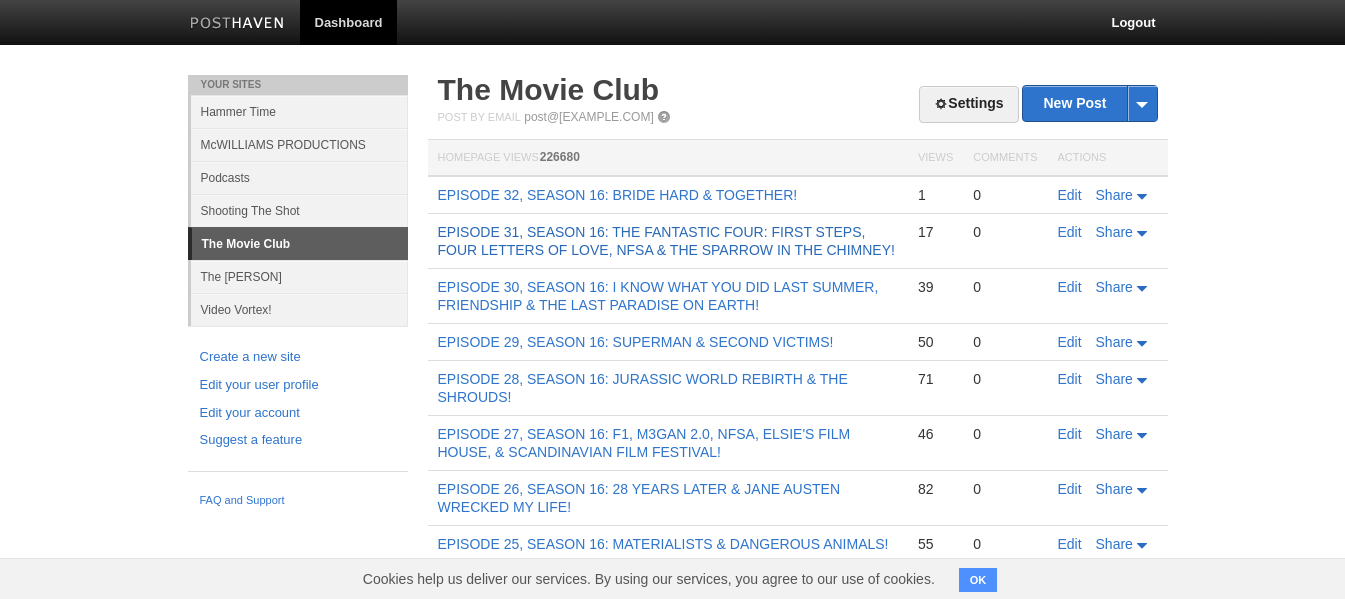 click on "EPISODE 31, SEASON 16: THE FANTASTIC FOUR: FIRST STEPS, FOUR LETTERS OF LOVE, NFSA & THE SPARROW IN THE CHIMNEY!" at bounding box center [666, 241] 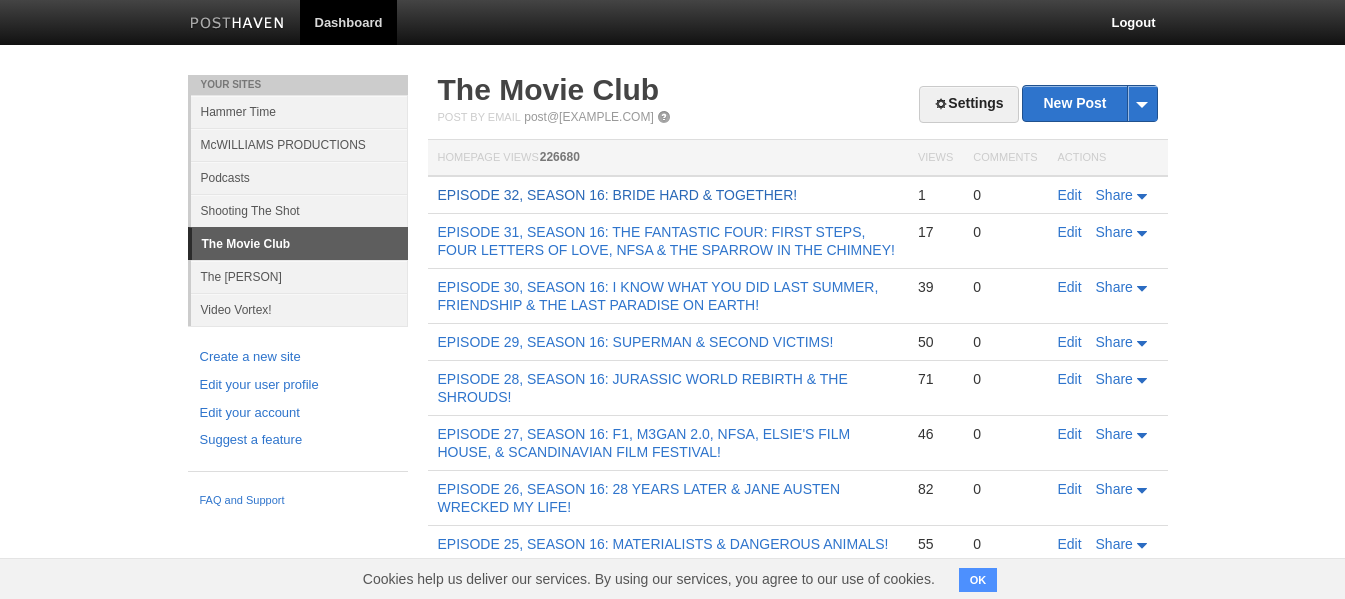 click on "EPISODE 32, SEASON 16: BRIDE HARD & TOGETHER!" at bounding box center (618, 195) 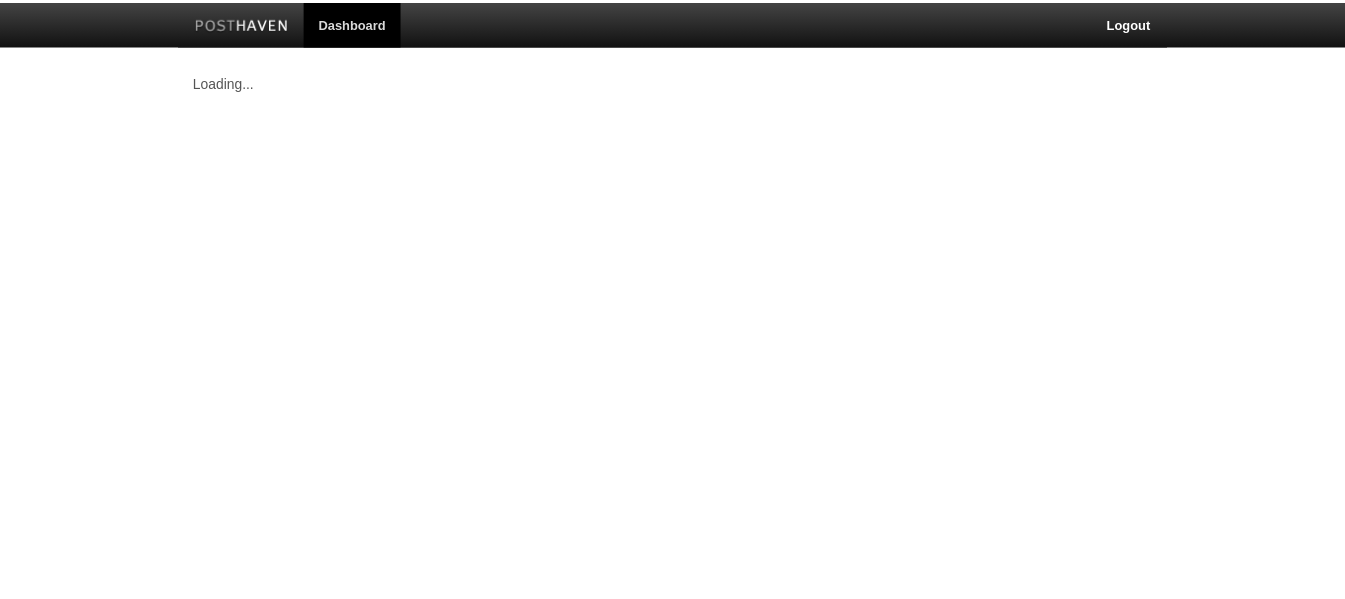 scroll, scrollTop: 0, scrollLeft: 0, axis: both 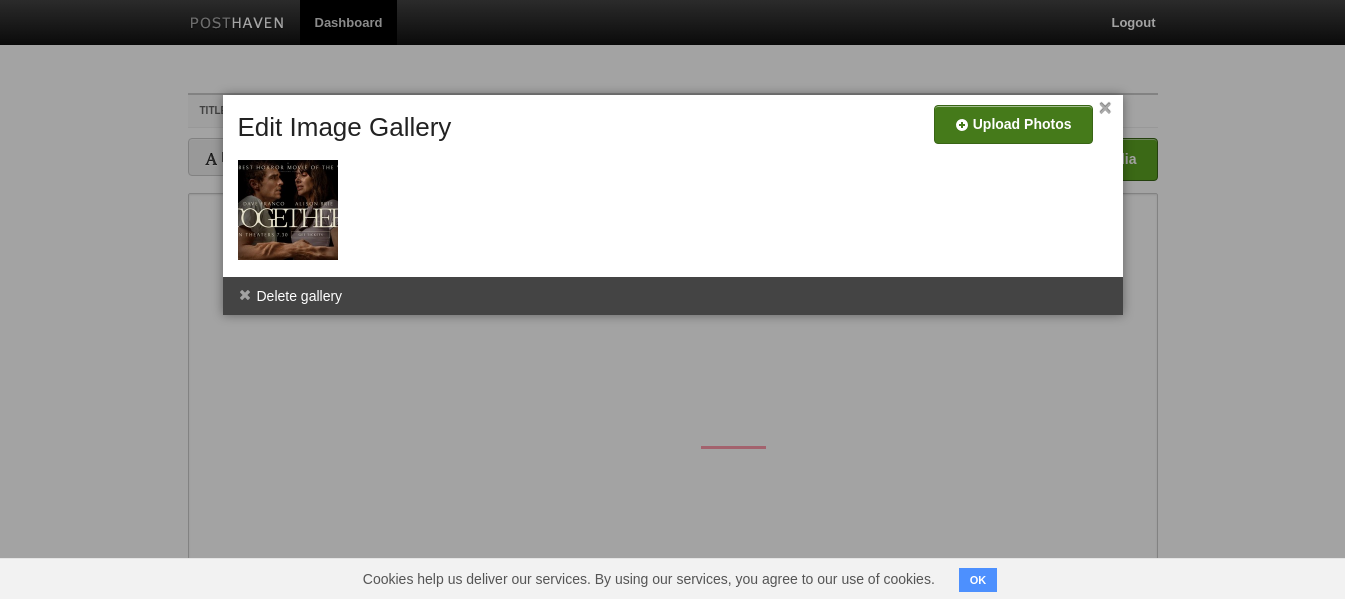 click at bounding box center (413, 132) 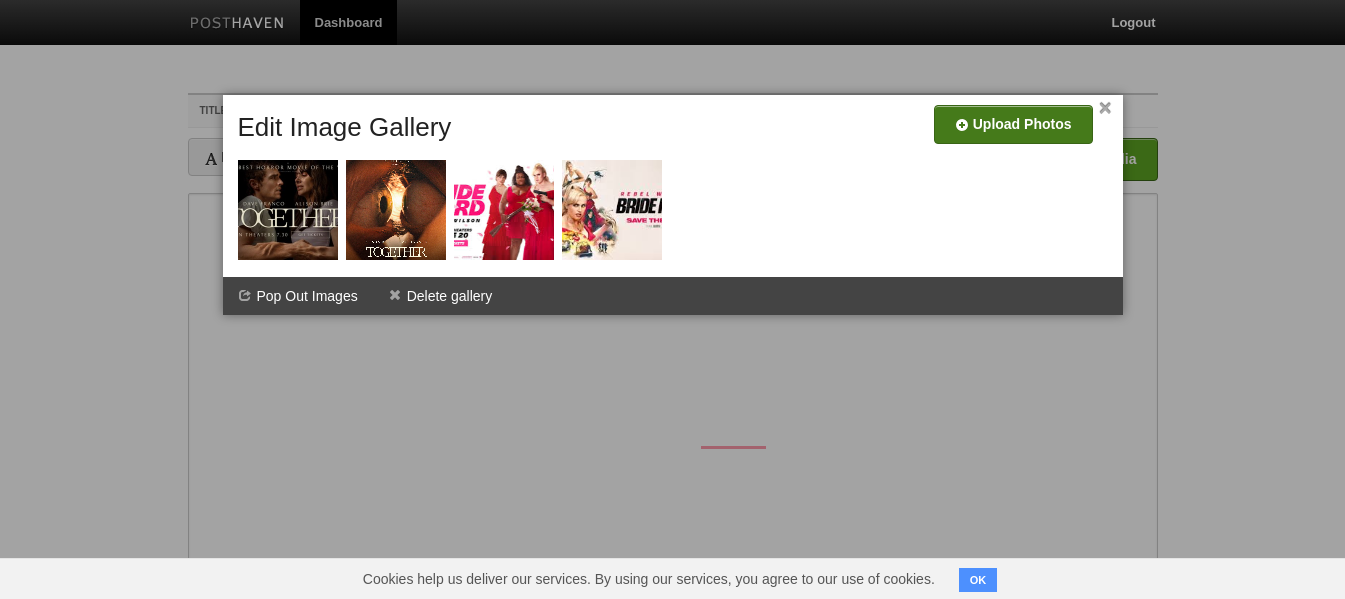 click on "×" at bounding box center [1105, 108] 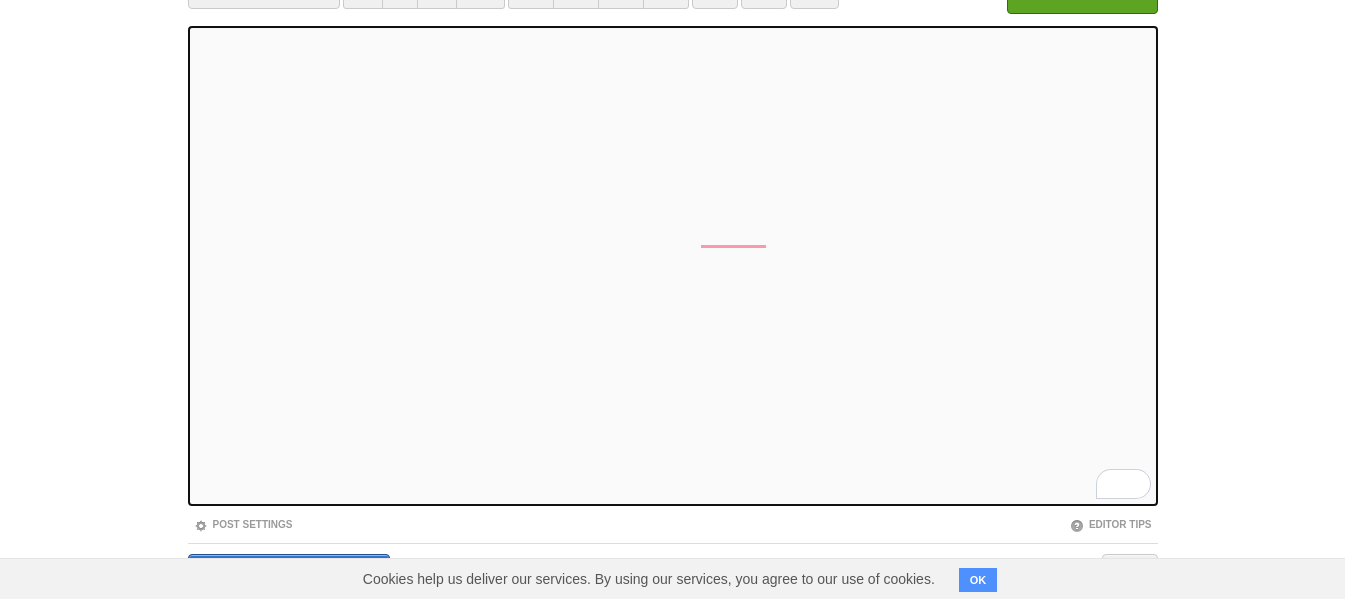 scroll, scrollTop: 0, scrollLeft: 0, axis: both 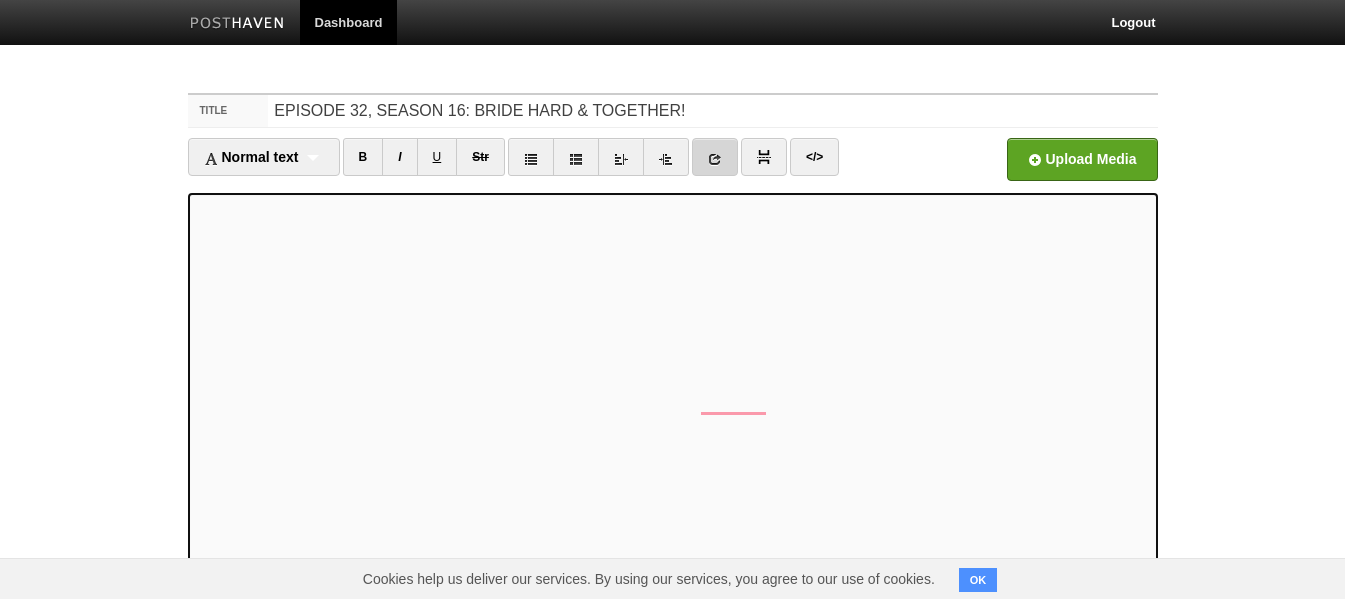 click at bounding box center (715, 159) 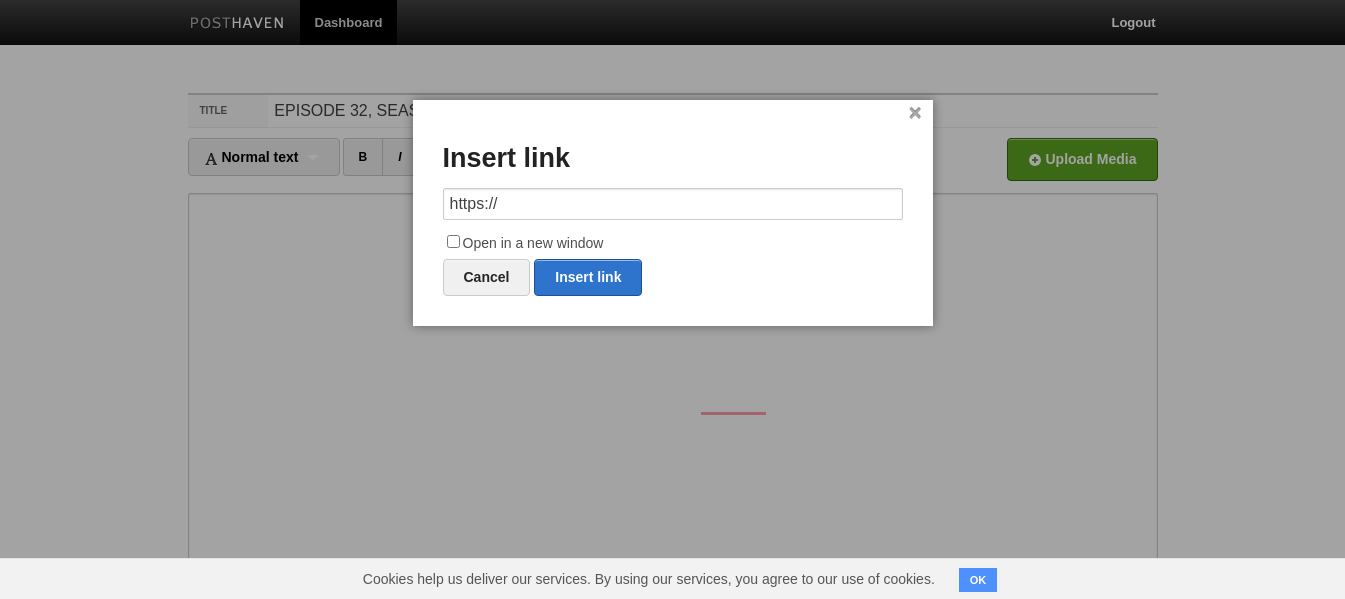 drag, startPoint x: 582, startPoint y: 204, endPoint x: 400, endPoint y: 206, distance: 182.01099 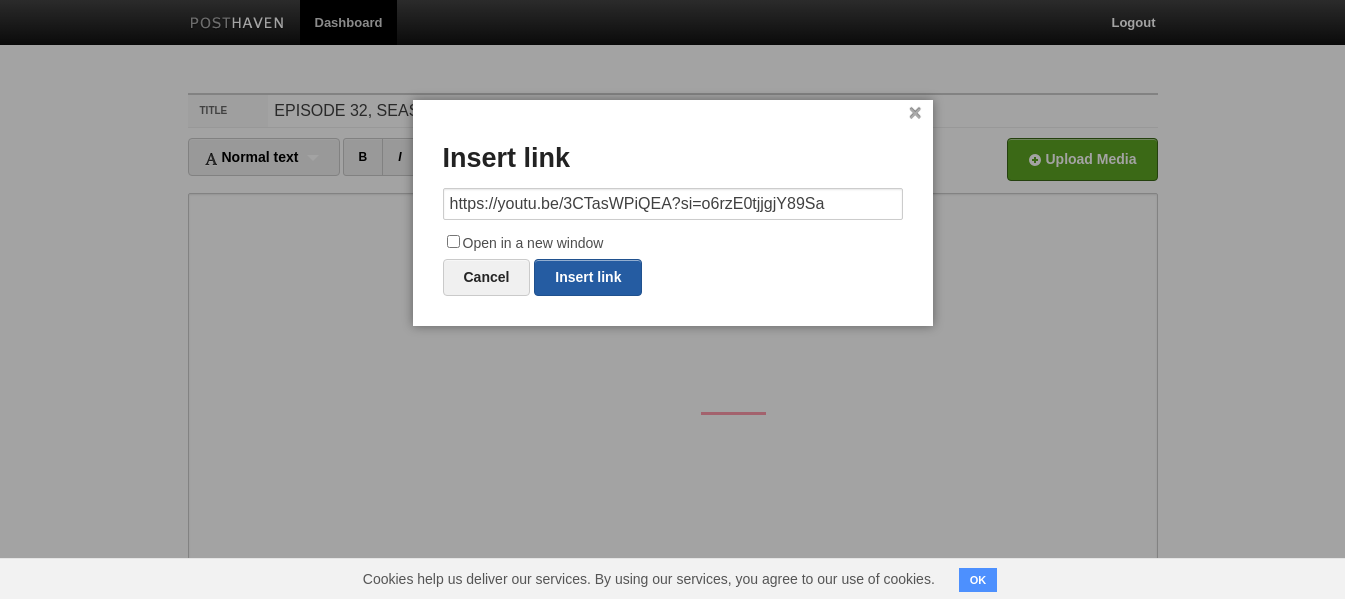 click on "Insert link" at bounding box center [588, 277] 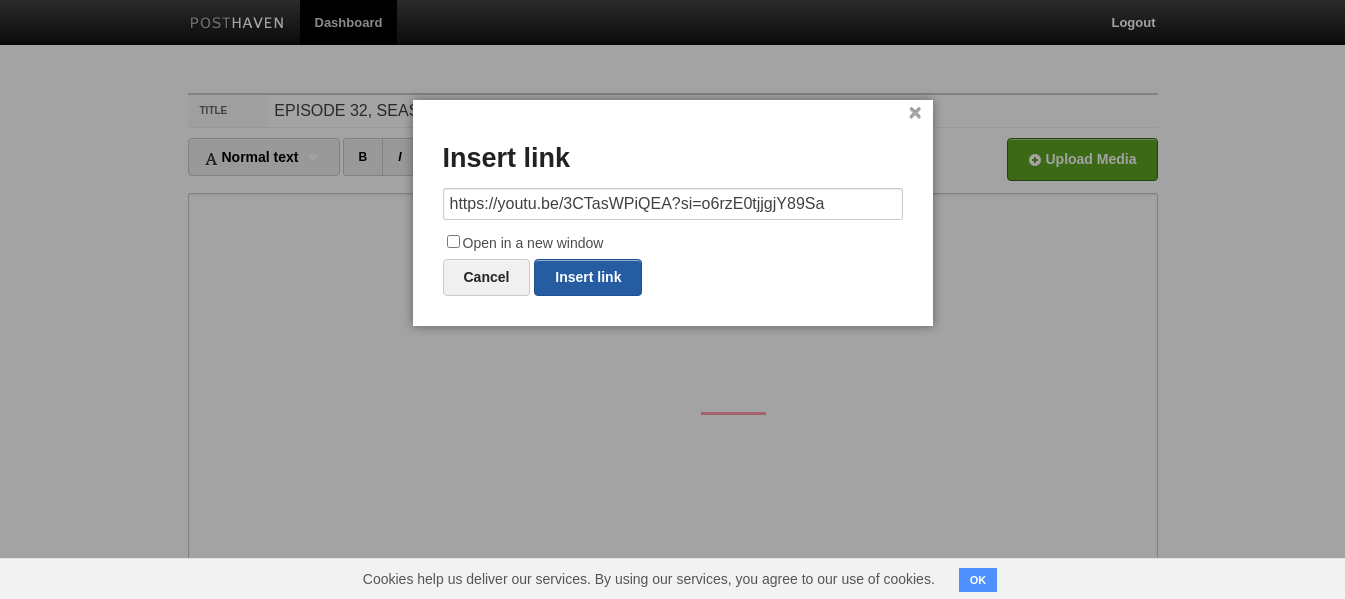 type on "https://" 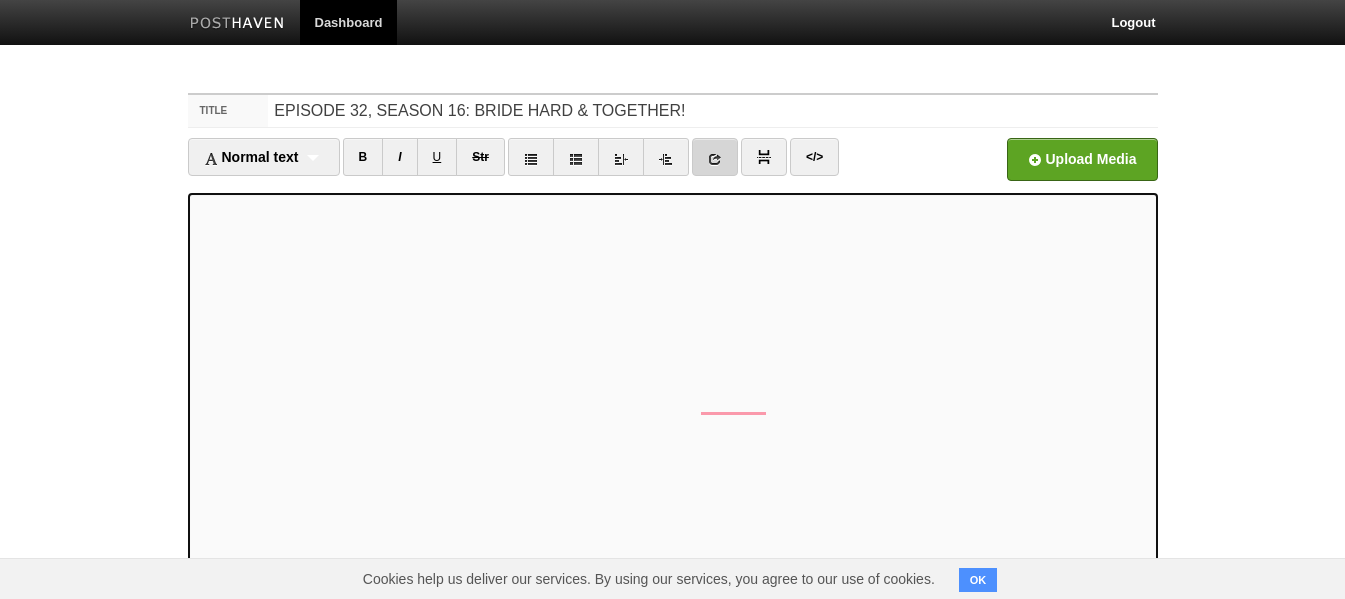 click at bounding box center [715, 159] 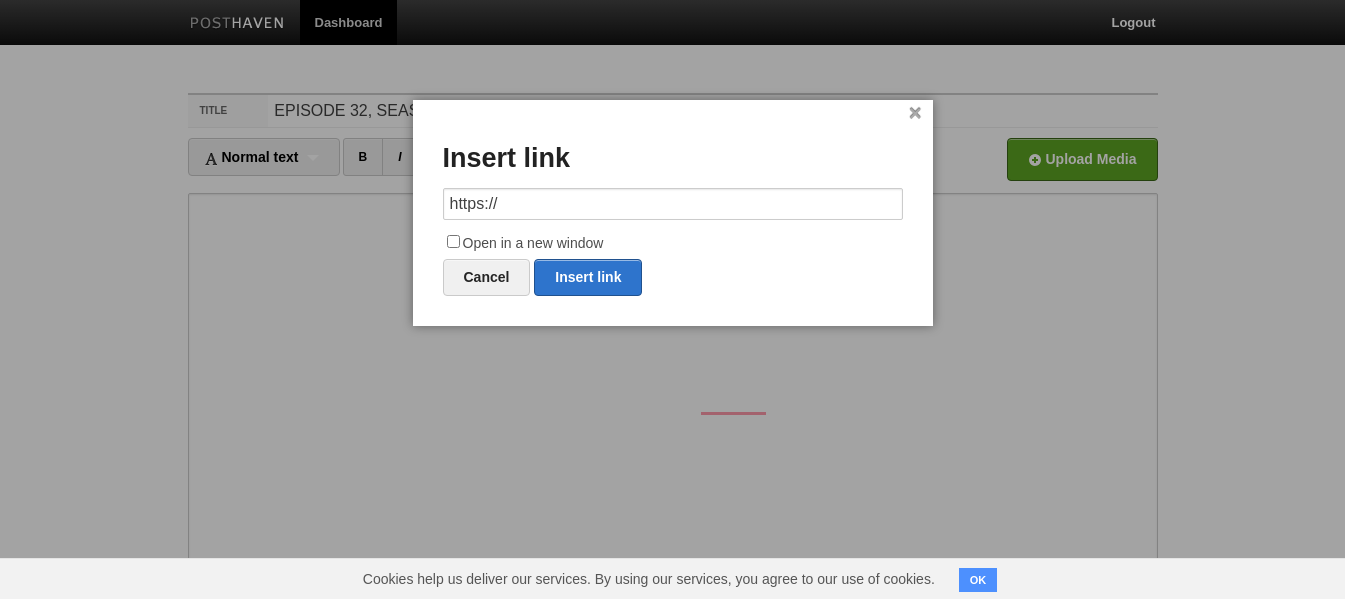 drag, startPoint x: 532, startPoint y: 200, endPoint x: 436, endPoint y: 197, distance: 96.04687 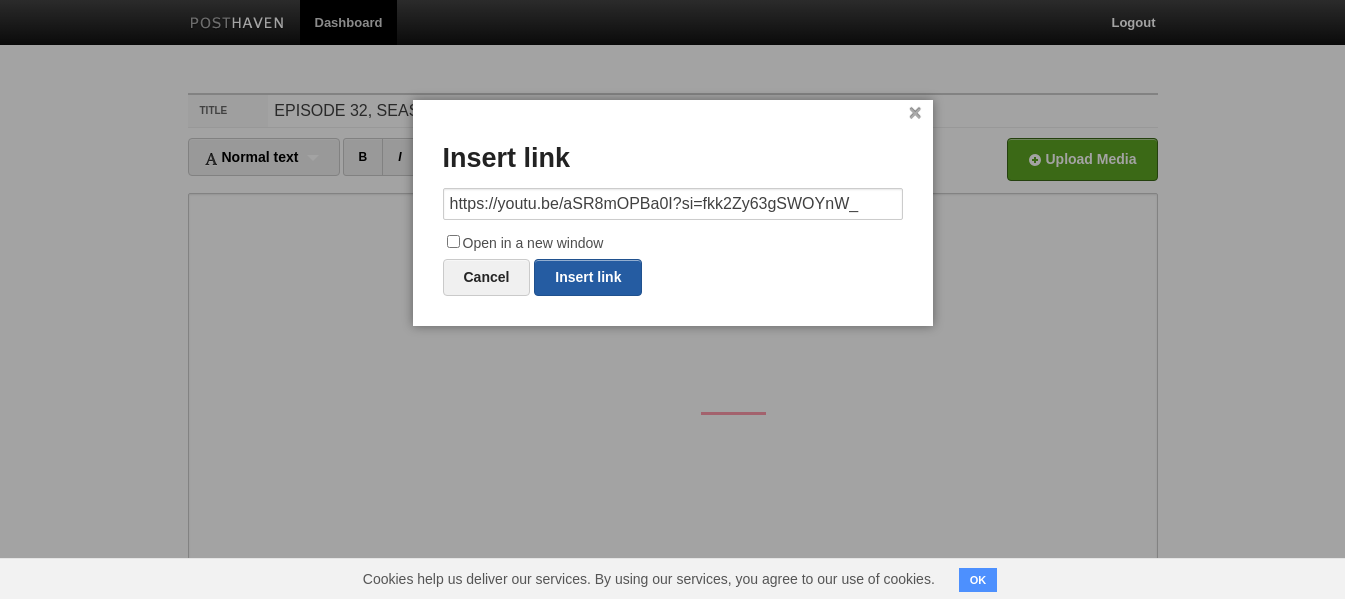 click on "Insert link" at bounding box center [588, 277] 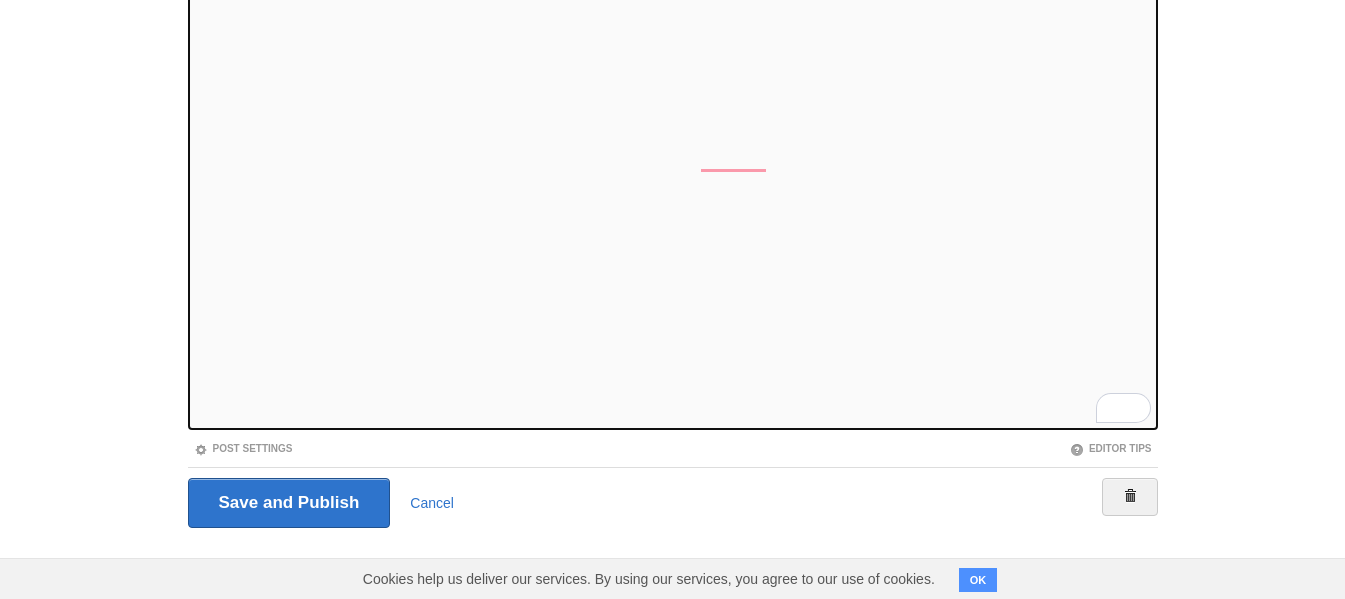 scroll, scrollTop: 247, scrollLeft: 0, axis: vertical 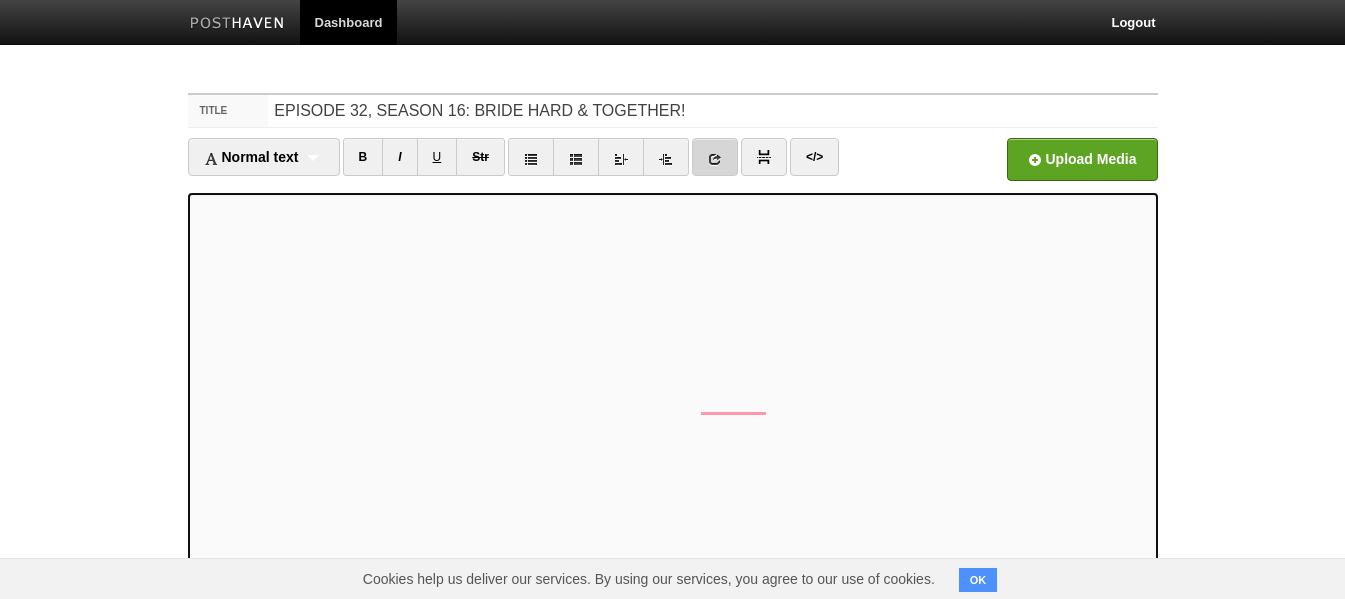 click at bounding box center [715, 159] 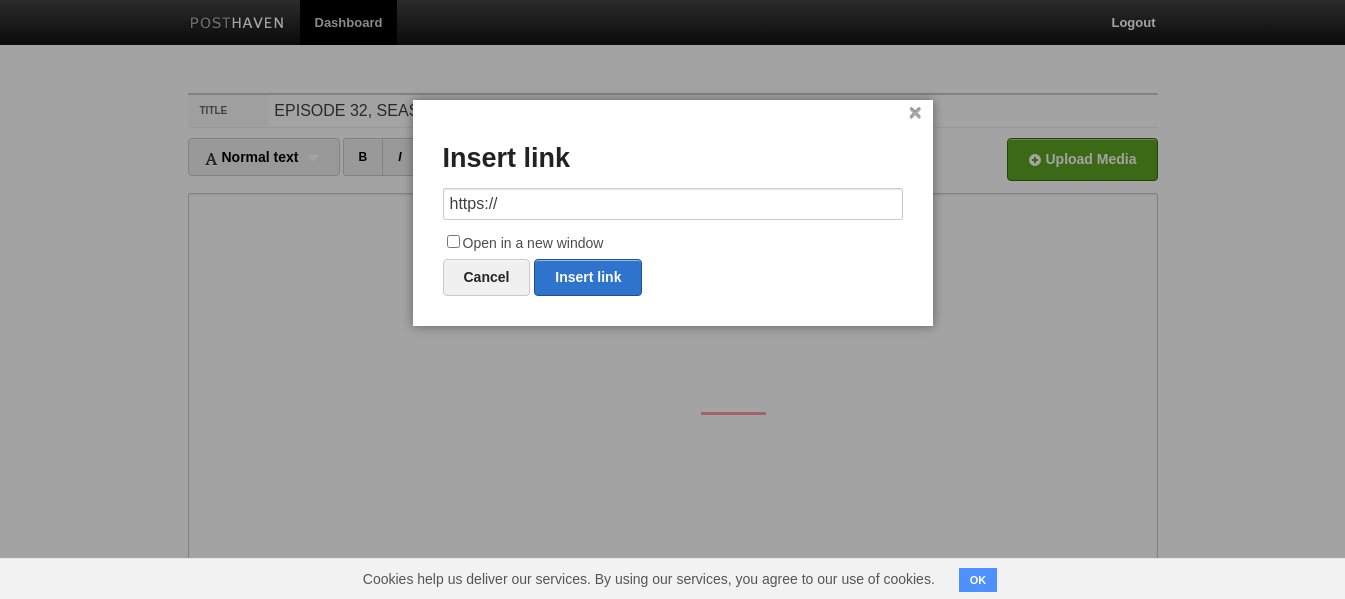 click on "https://" at bounding box center (673, 204) 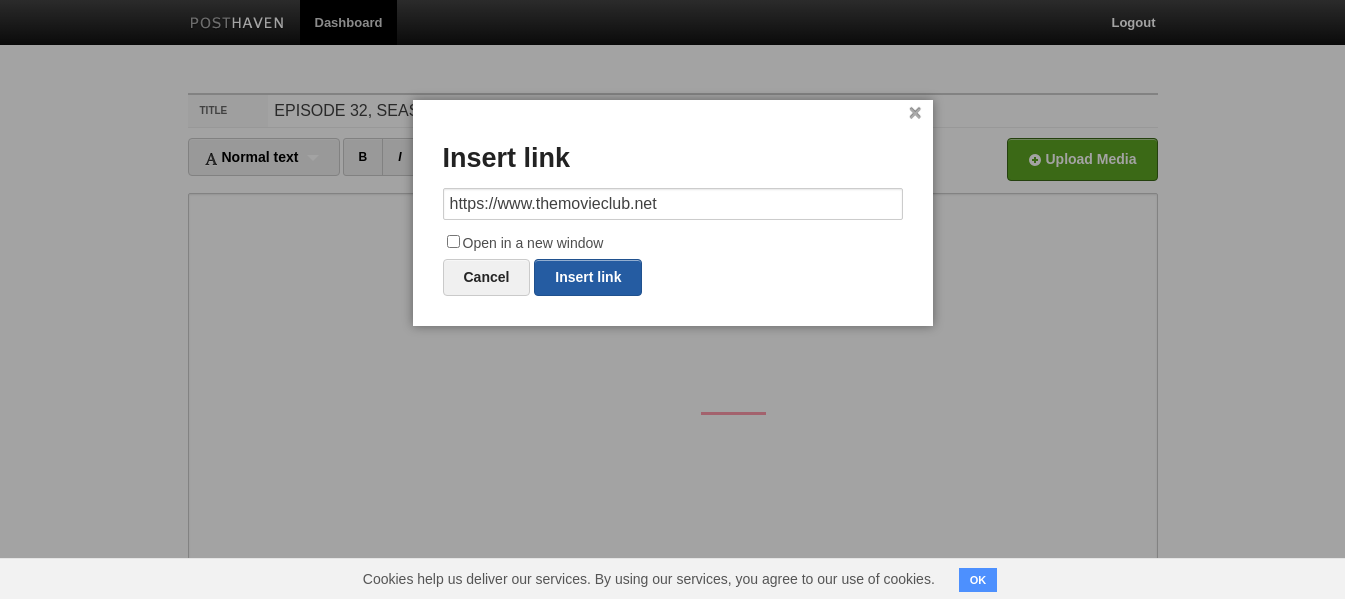 click on "Insert link" at bounding box center (588, 277) 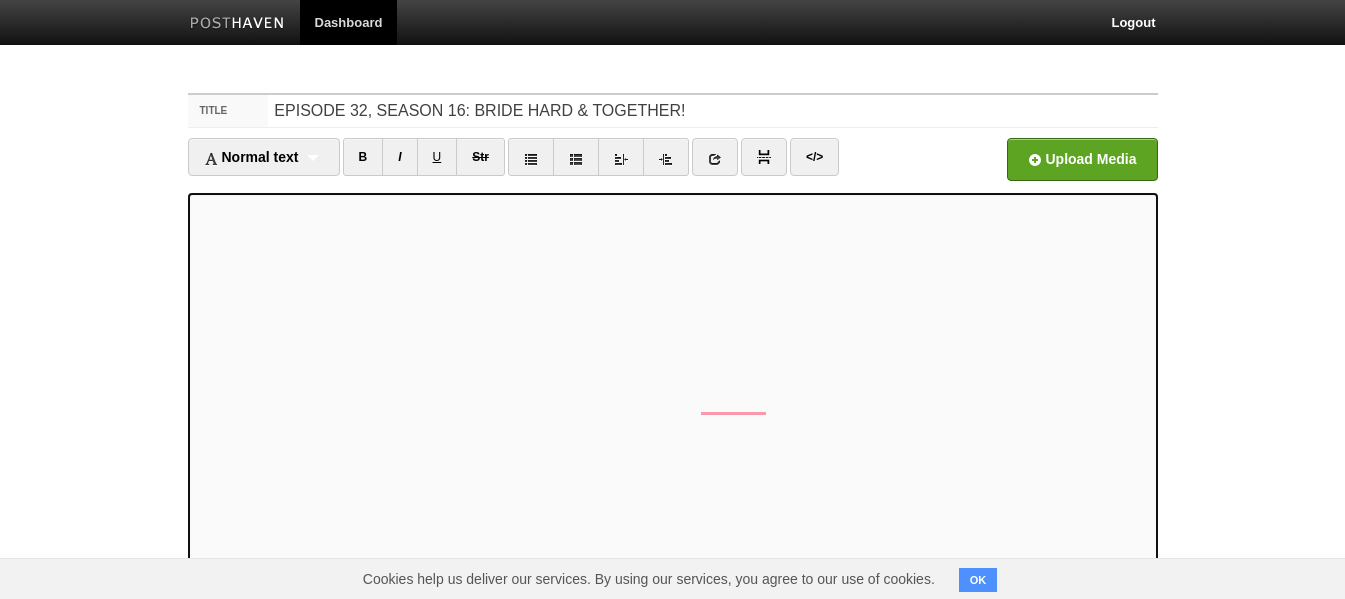 scroll, scrollTop: 167, scrollLeft: 0, axis: vertical 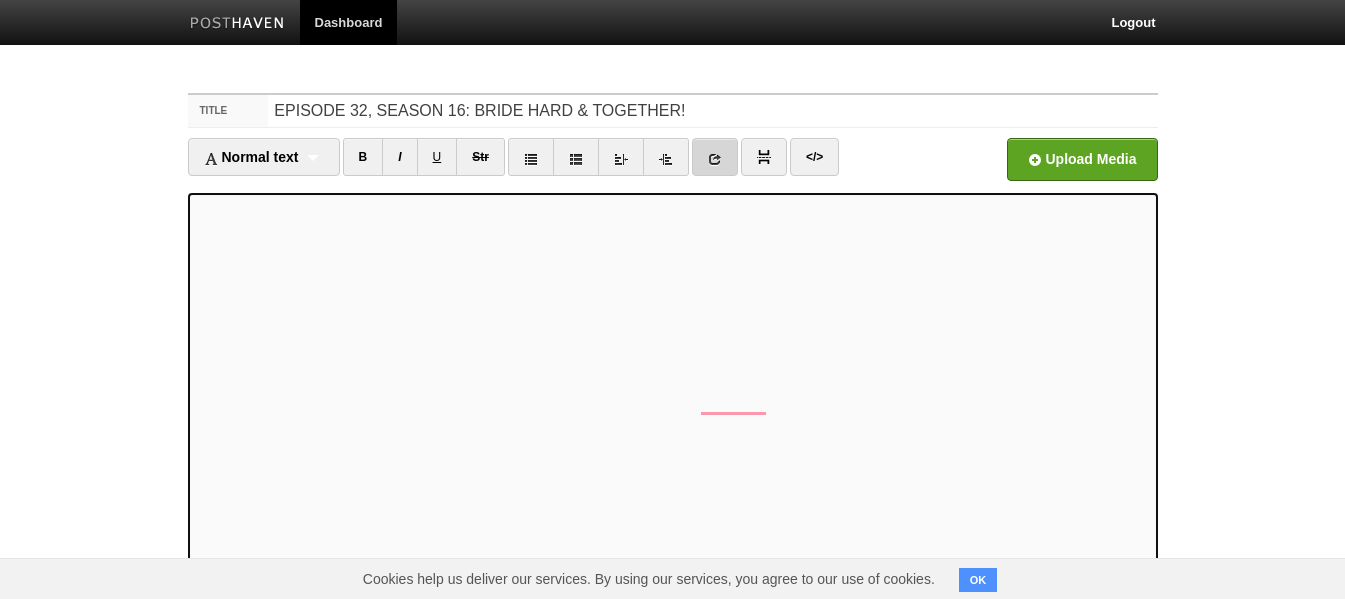 click at bounding box center (715, 159) 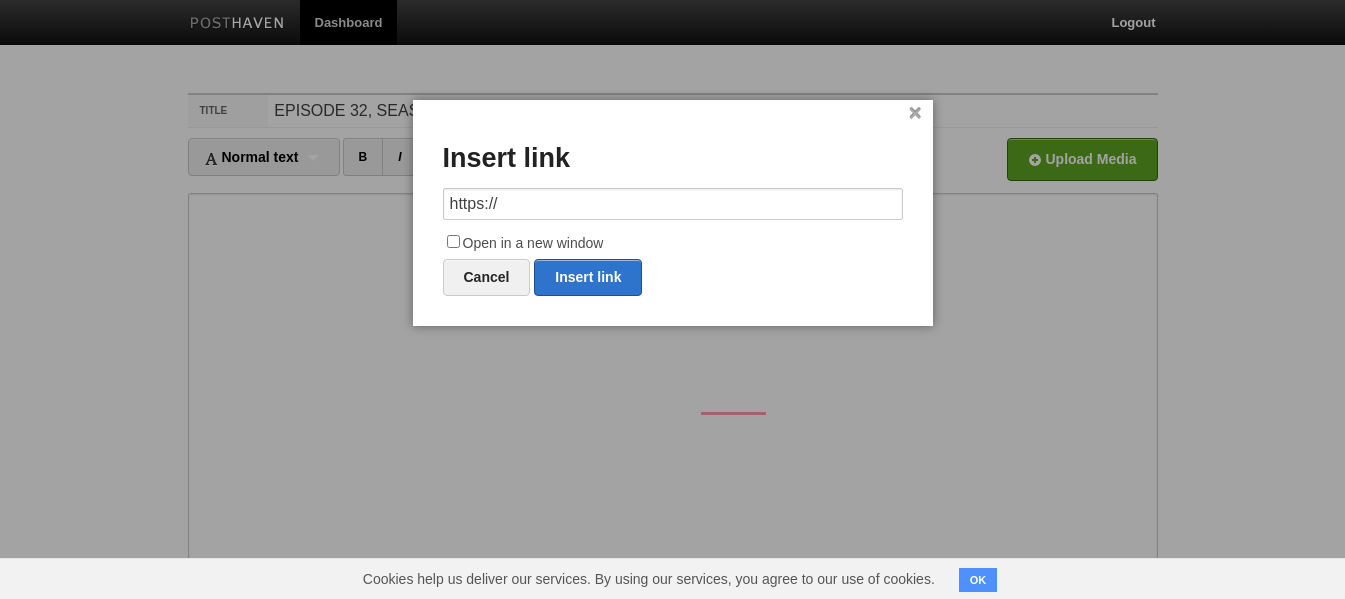drag, startPoint x: 529, startPoint y: 208, endPoint x: 426, endPoint y: 196, distance: 103.69667 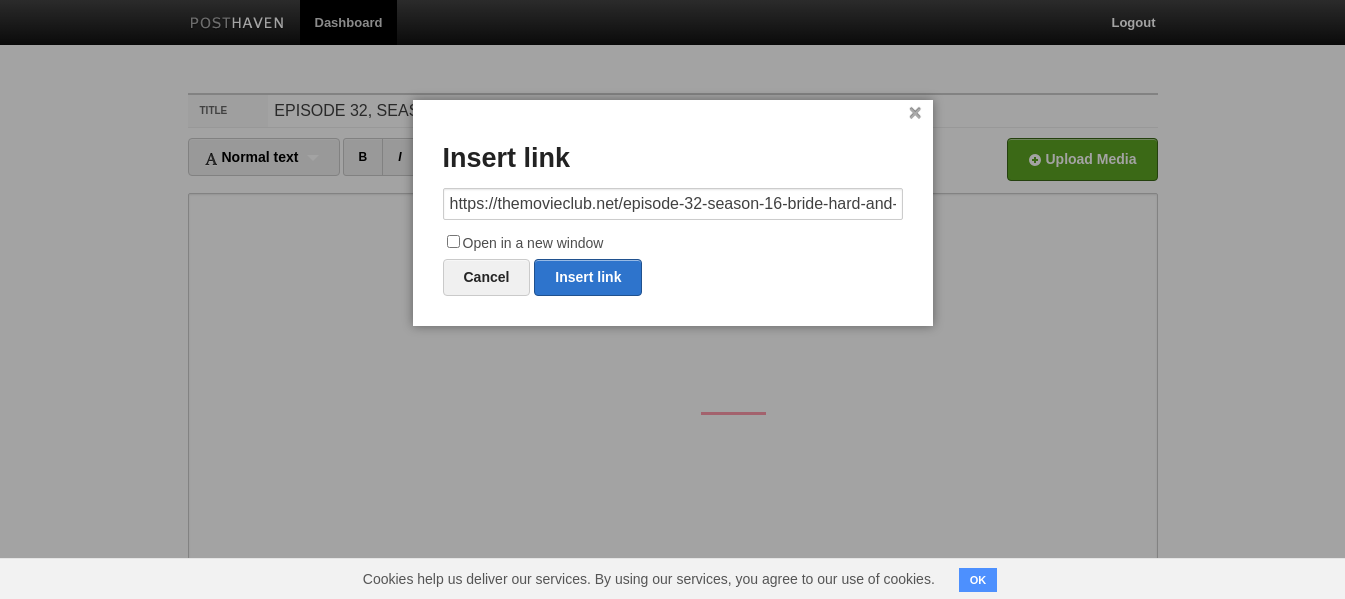 scroll, scrollTop: 0, scrollLeft: 61, axis: horizontal 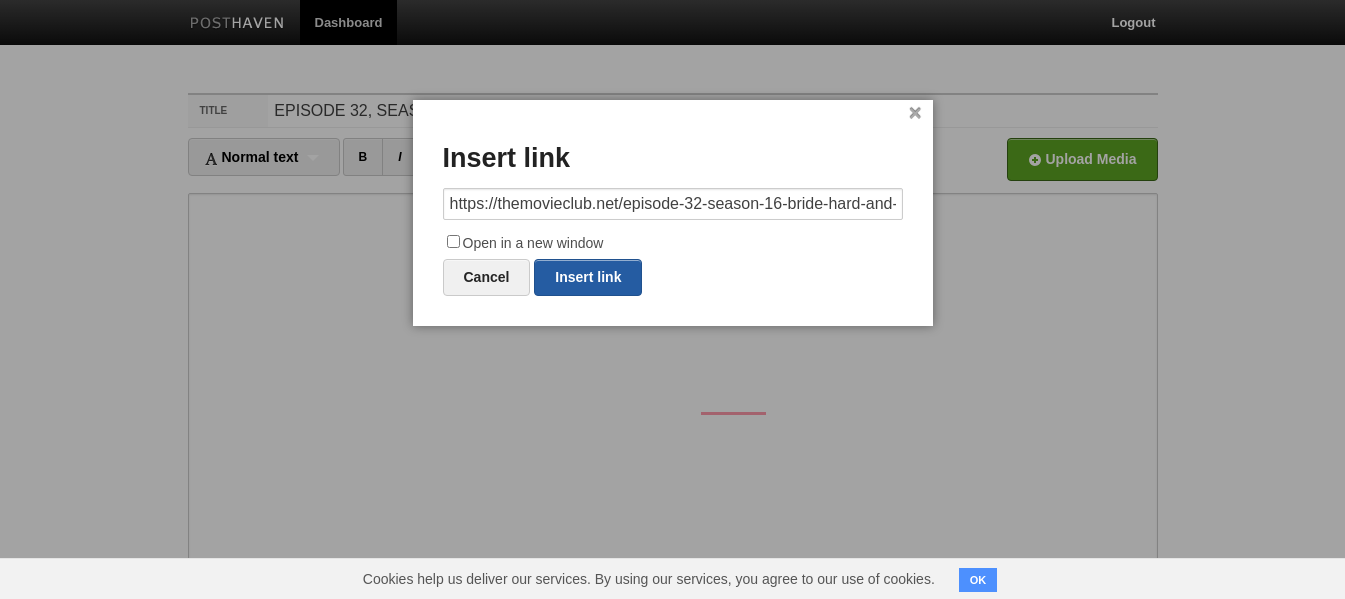 click on "Insert link" at bounding box center [588, 277] 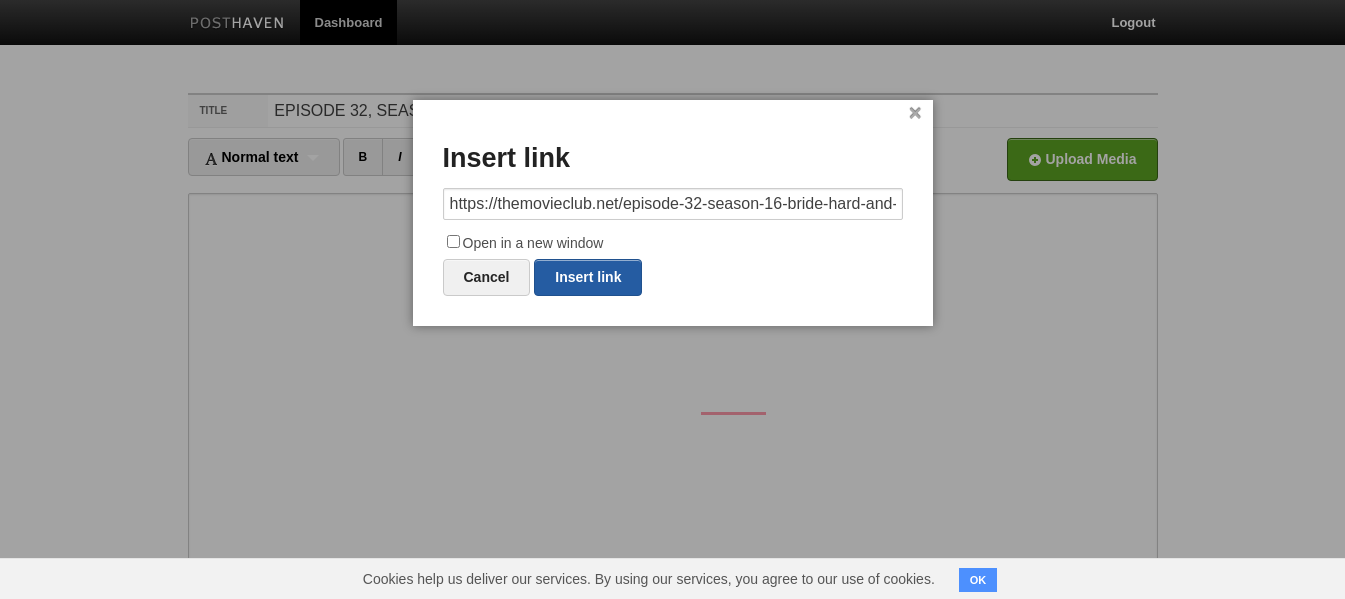 type on "https://" 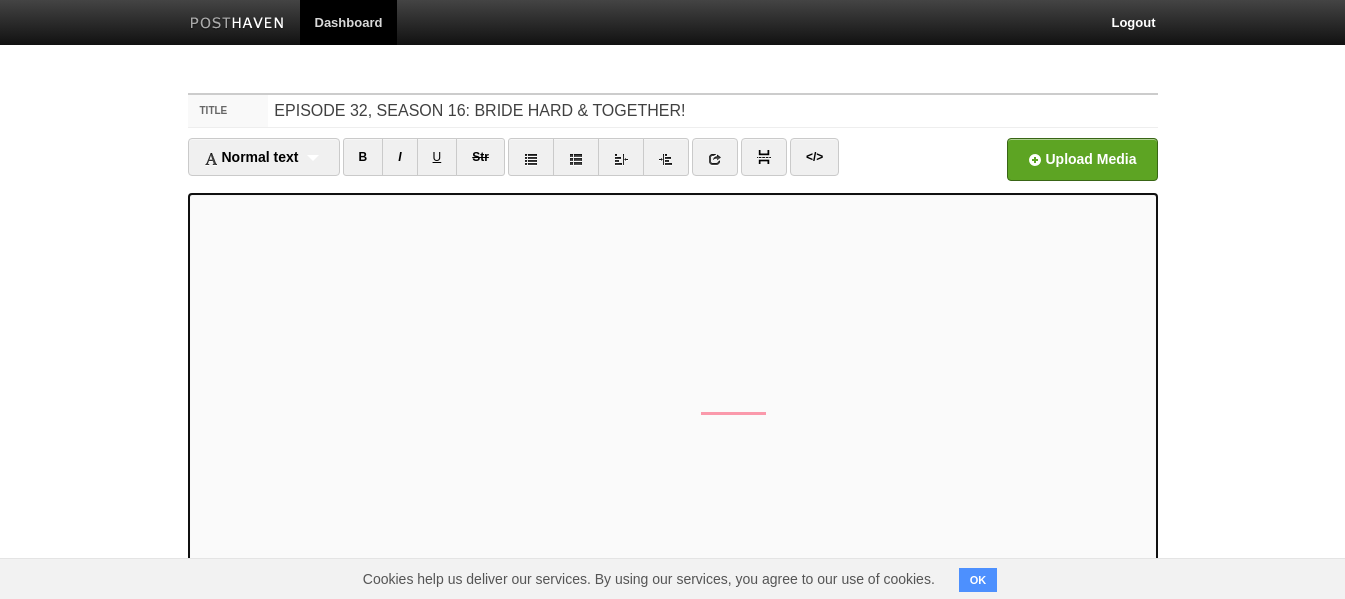 scroll, scrollTop: 152, scrollLeft: 0, axis: vertical 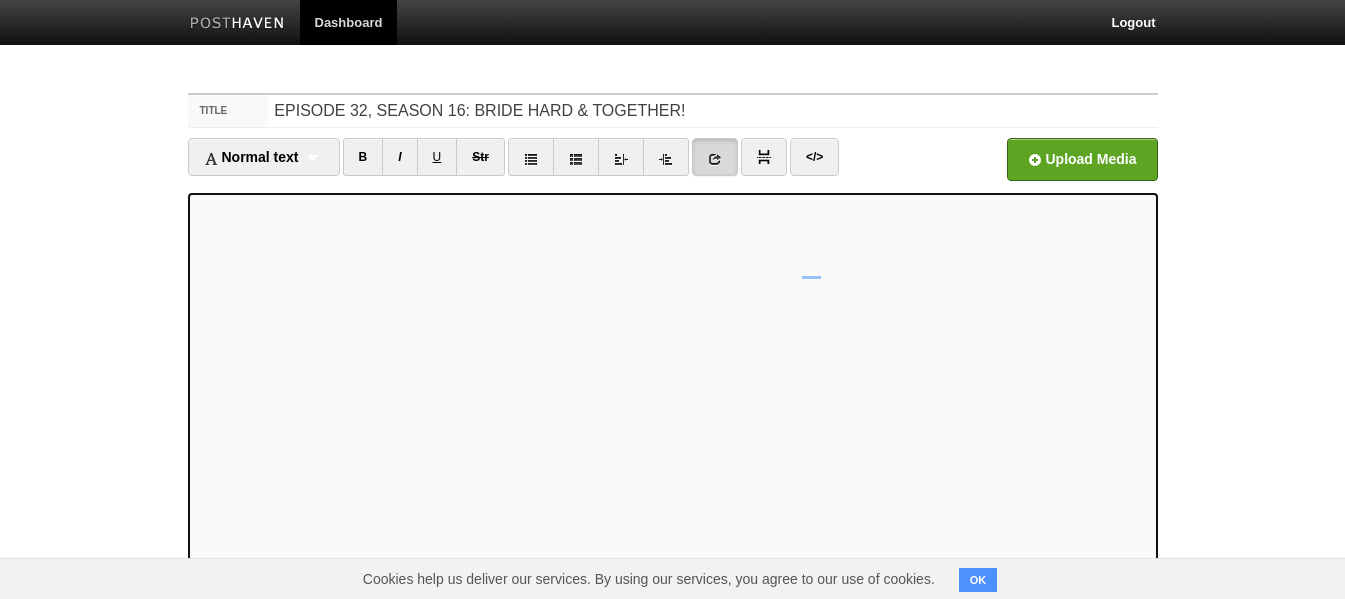 click at bounding box center (715, 157) 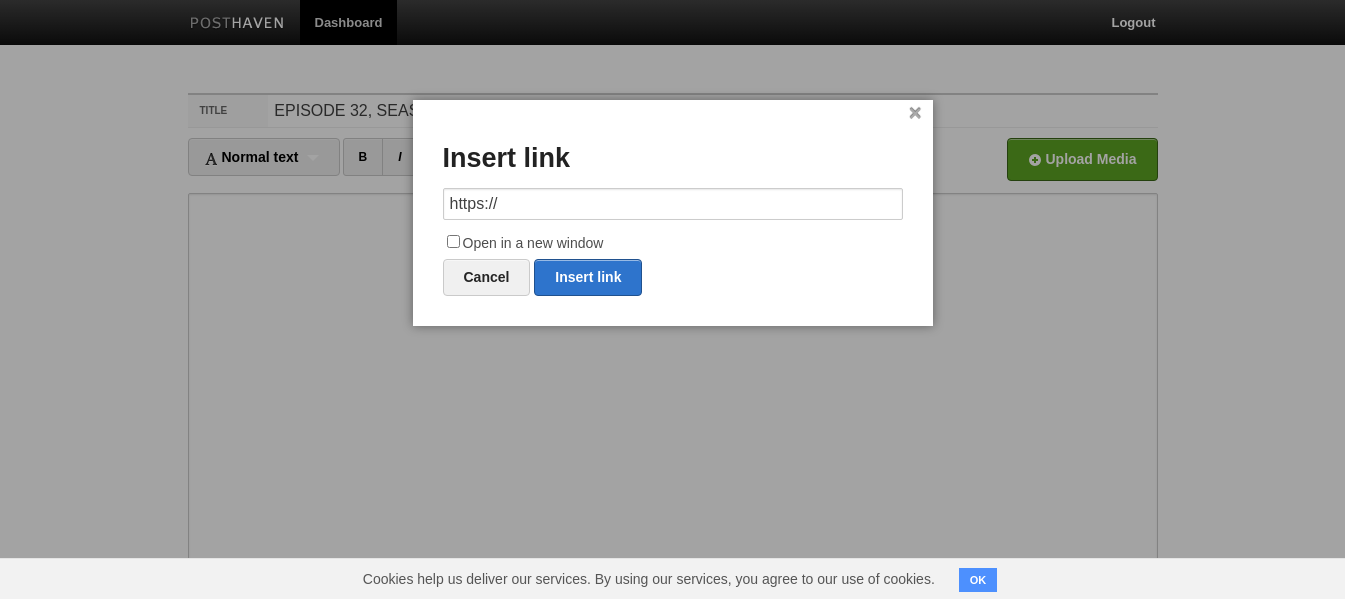 drag, startPoint x: 547, startPoint y: 203, endPoint x: 364, endPoint y: 203, distance: 183 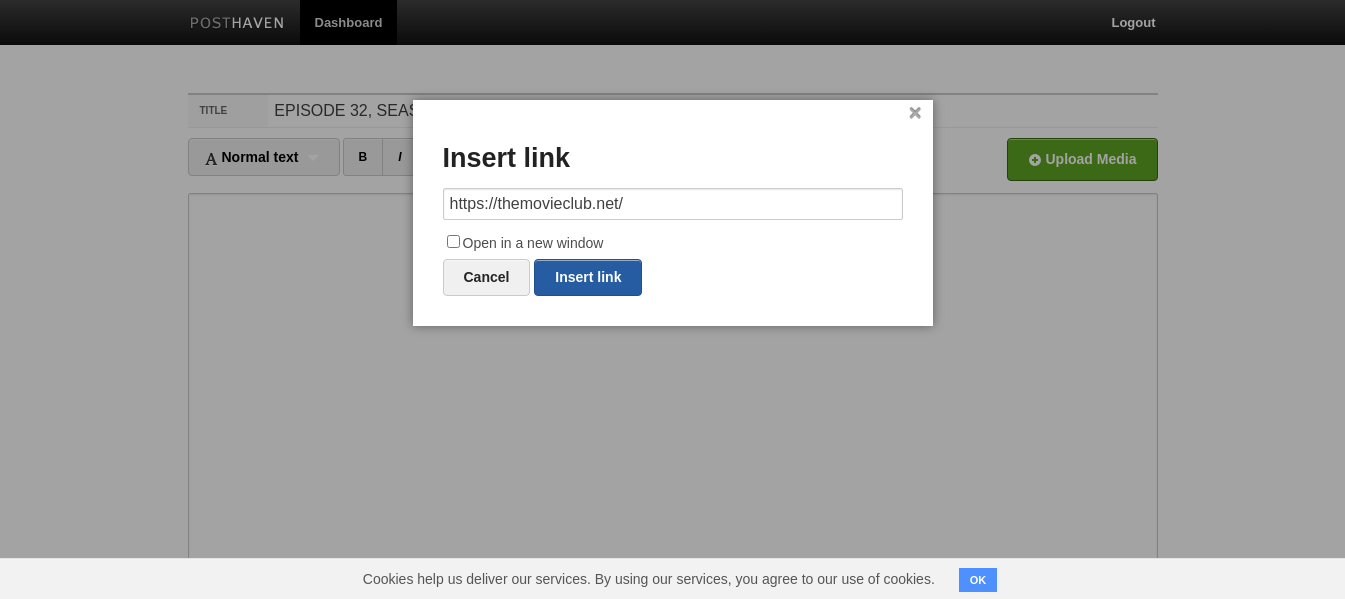 click on "Insert link" at bounding box center (588, 277) 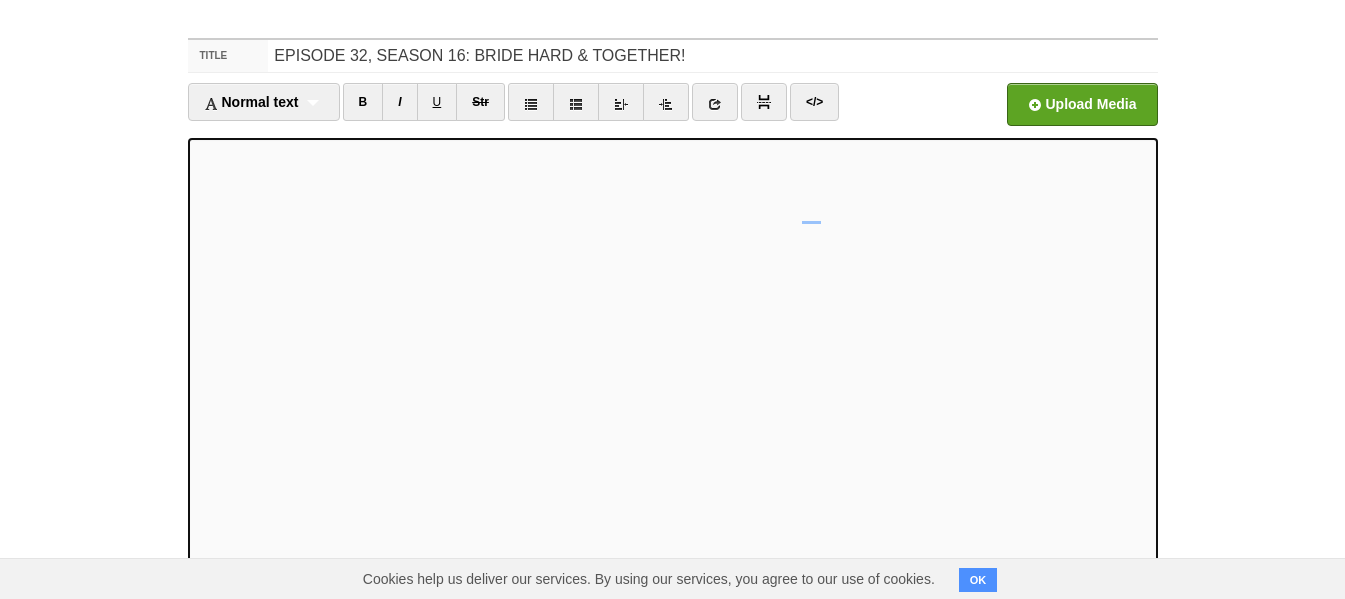 scroll, scrollTop: 0, scrollLeft: 0, axis: both 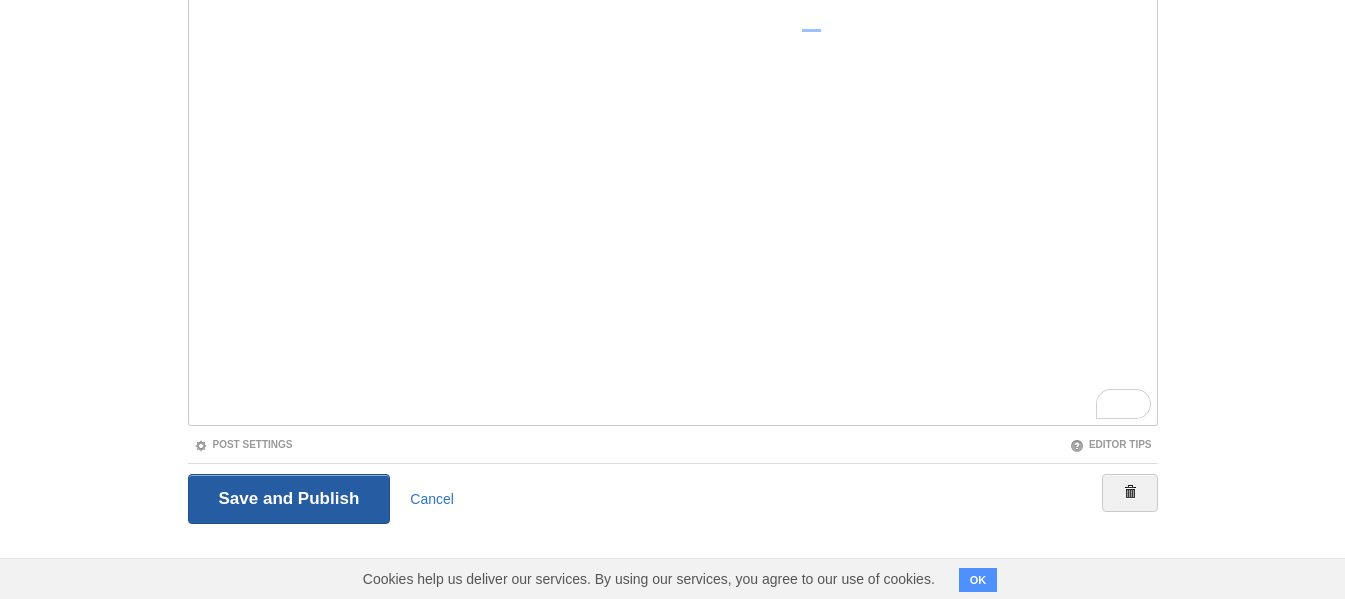 click on "Save and Publish" at bounding box center (289, 499) 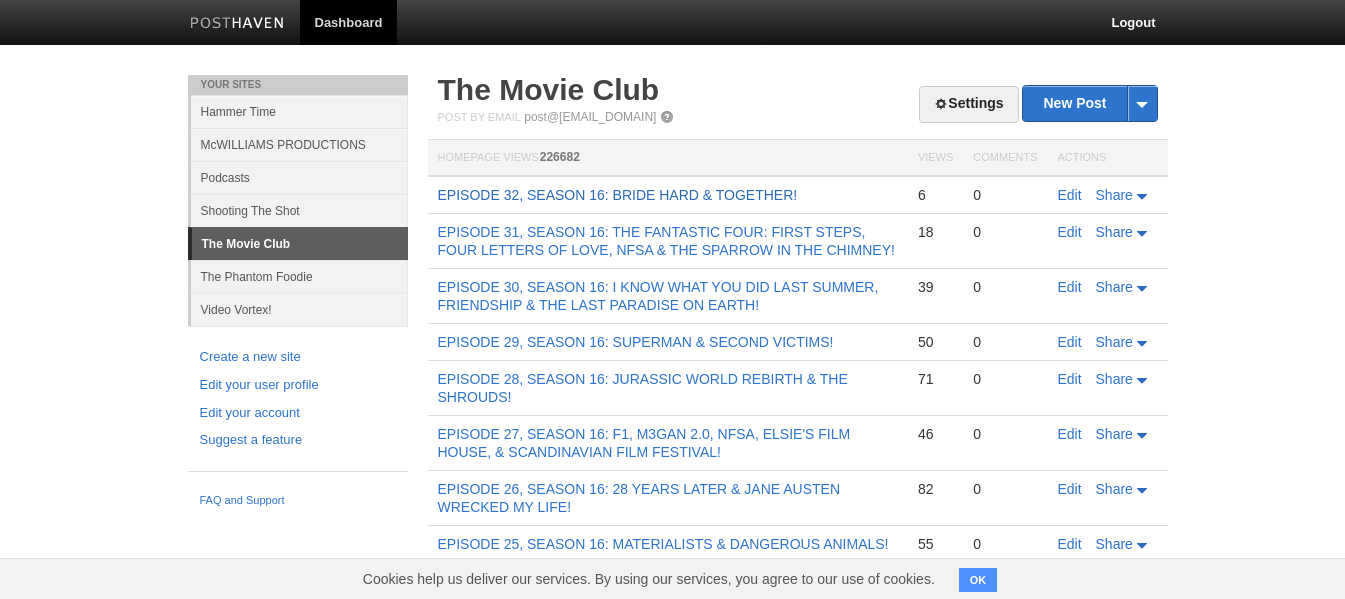 click on "EPISODE 32, SEASON 16: BRIDE HARD & TOGETHER!" at bounding box center (618, 195) 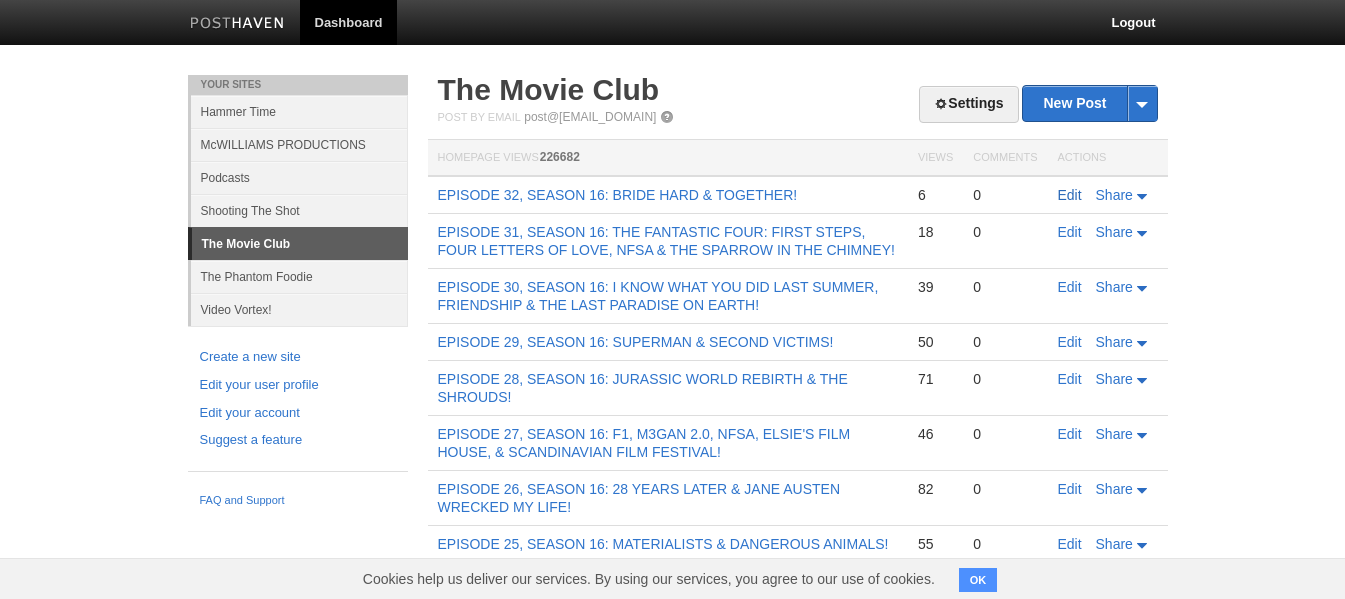 click on "Edit" at bounding box center (1070, 195) 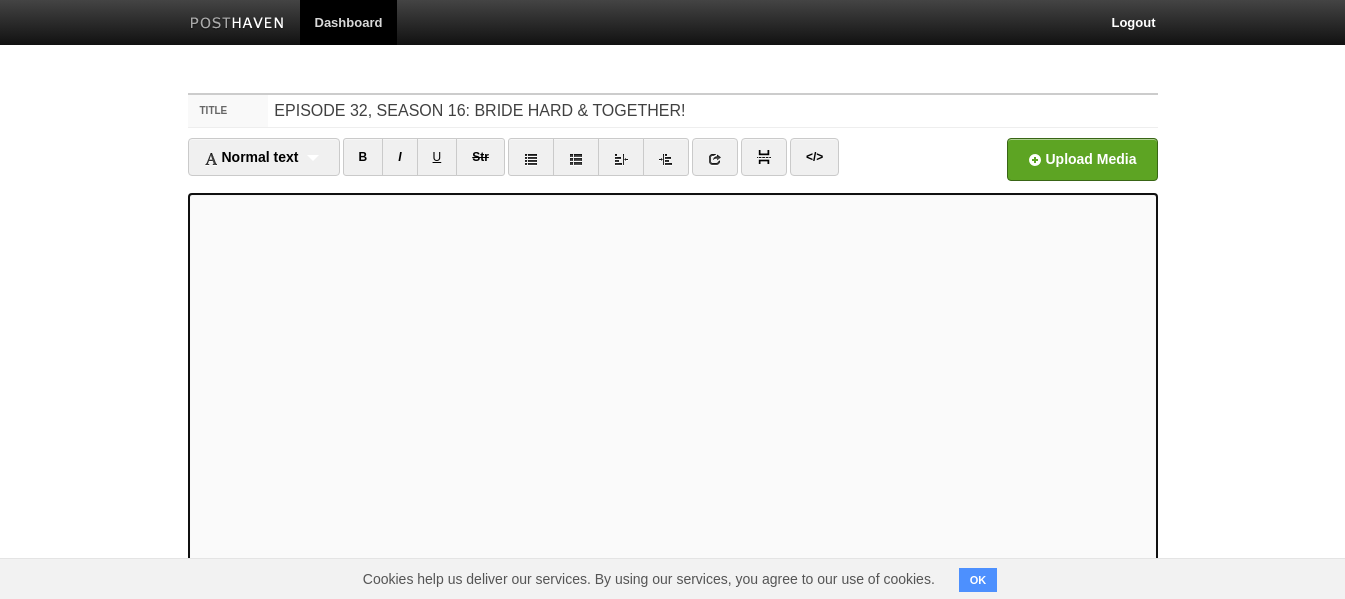 scroll, scrollTop: 290, scrollLeft: 0, axis: vertical 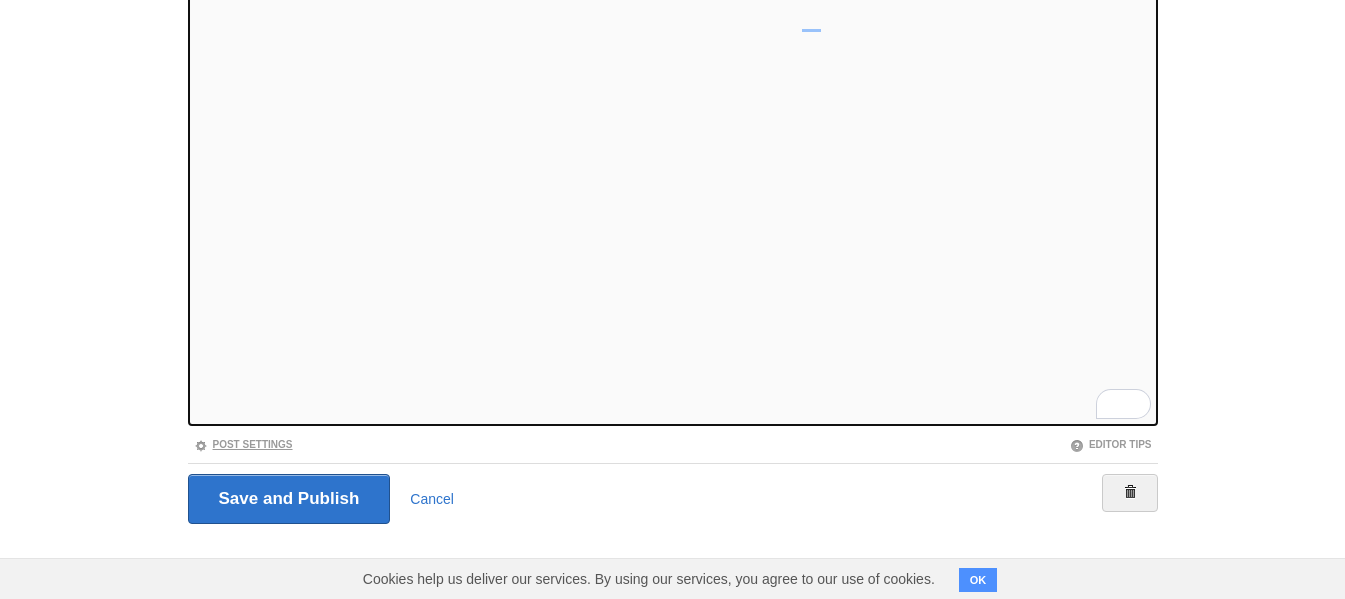 click on "Post Settings" at bounding box center [243, 444] 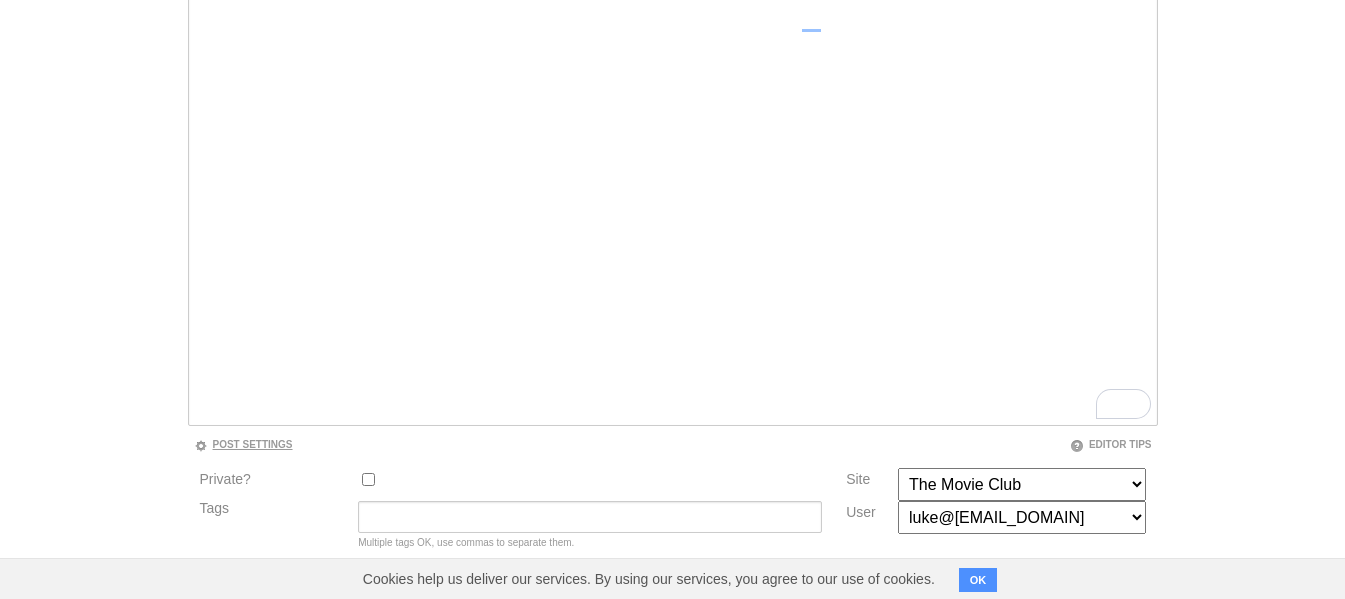 scroll, scrollTop: 290, scrollLeft: 0, axis: vertical 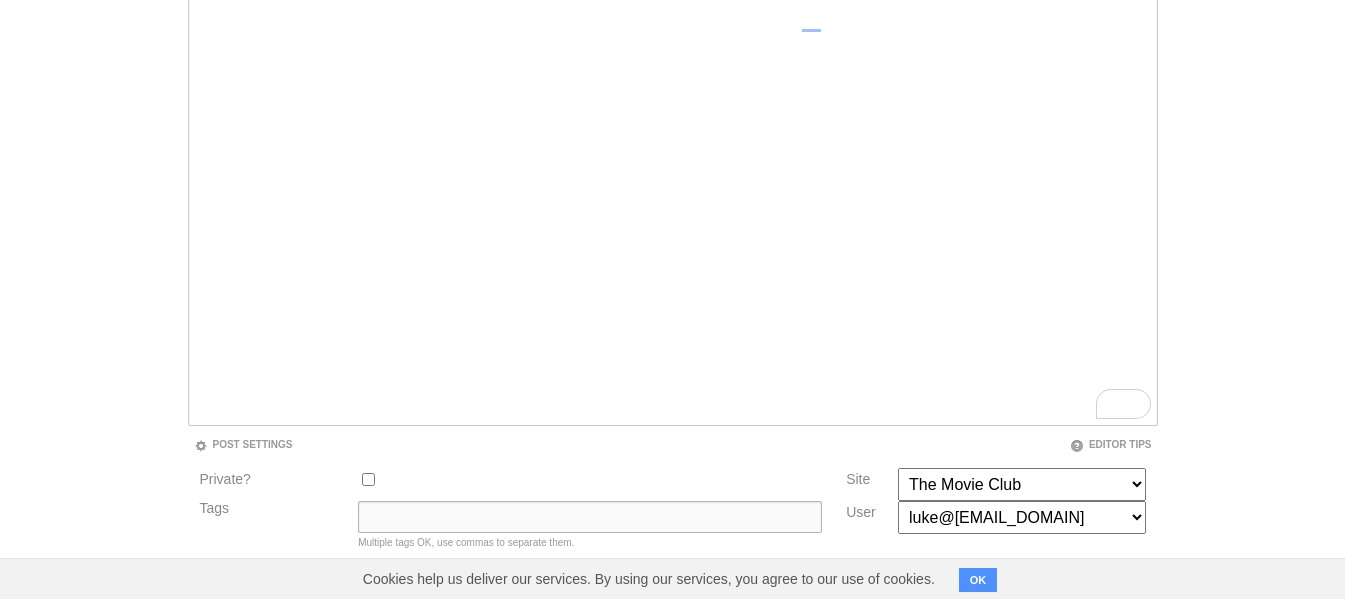 click on "Tags" at bounding box center (590, 517) 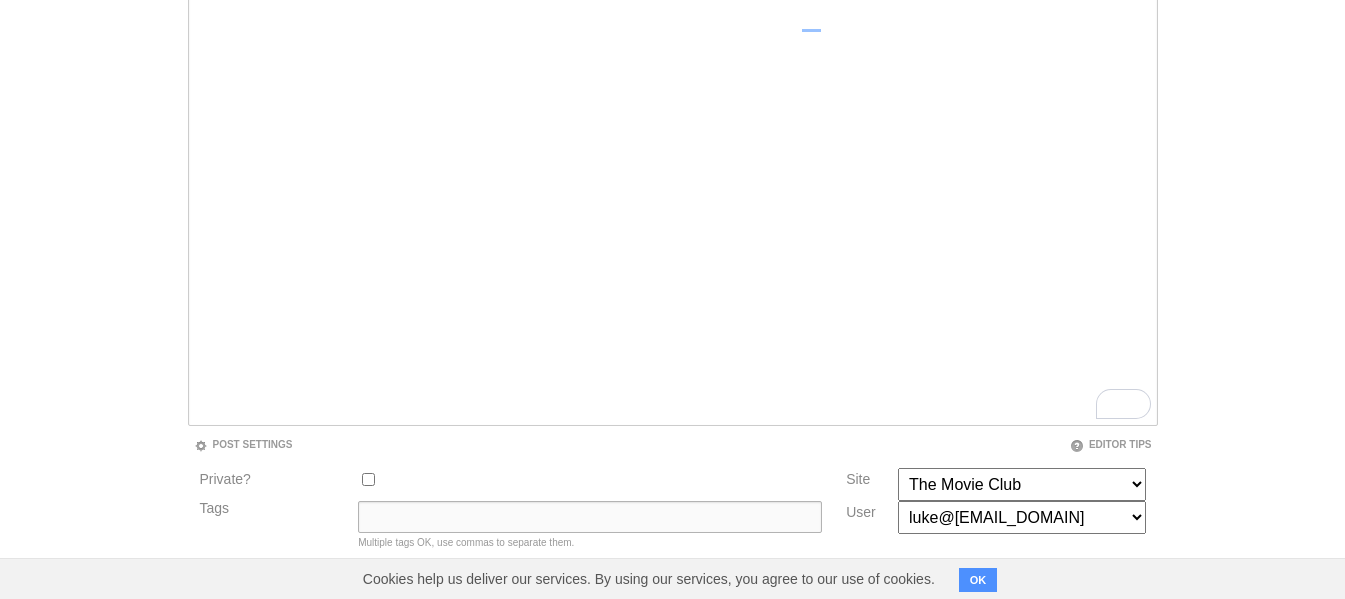 paste on "Michael Shanks, Dave Franco, Alison Brie, Mike Cowap, Andrew Mittman, Erik Feig, Max Silva, Julia Hammer, Timothy Headington, Dave Franco, Alison Brie, Damon Herriman, Germain McMicking, Sean Lahiff, Cornel Wilczek, Picturestart, Tango Entertainment, 30West, 1.21, Princess Pictures, Neon, United States, Kismet Movies, Australia, Sundance, United States, United States, English, Simon West, Shaina Steinberg, CeCe Pleasants Adams, Shaina Steinberg, Max Osswald, Jason Ross Jallet, Joel David Moore, Colleen Camp, Cassian Elwes, Rebel Wilson, Anna Camp, Anna Chlumsky, Da'Vine Joy Randolph, Gigi Zumbado, Stephen Dorff, Justin Hartley, Alan Caudillo, Andrew MacRitchie, Ryan Shore, Balcony 9, Elevated, Magenta Light Studios, United States, English, Episode 32, Season 16, www.themovieclub.net, Luke McWilliams, Marisa Martin, The Movie Club, Together, Bride Hard, Movie Reviews," 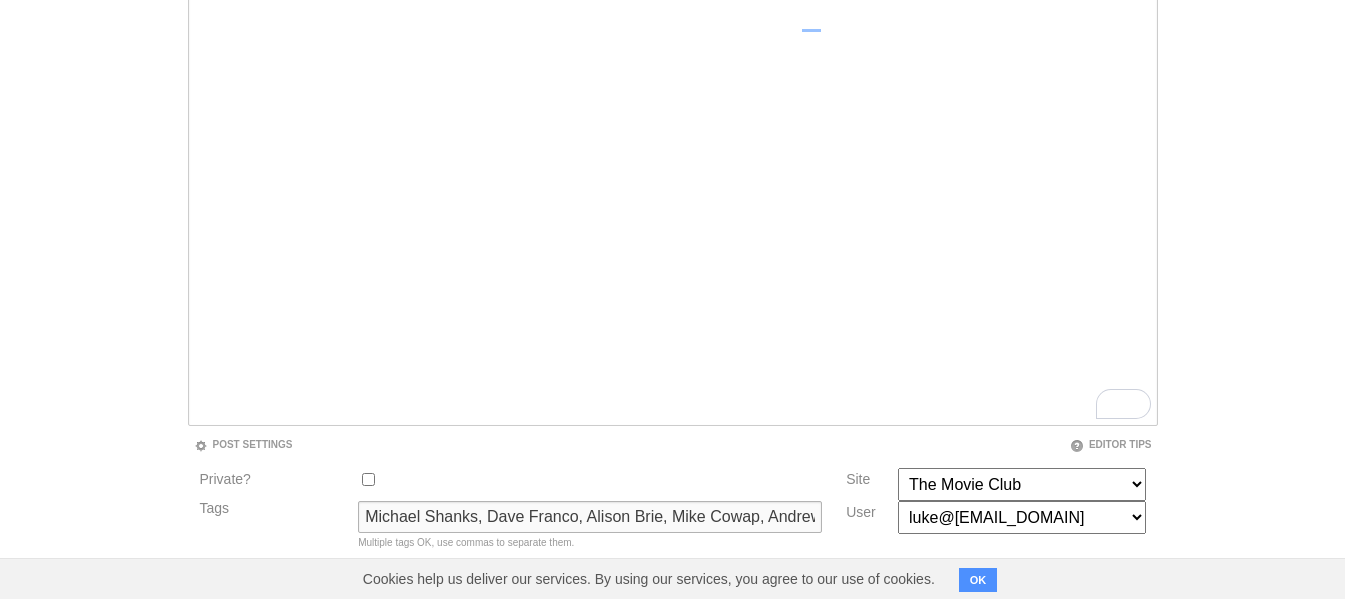 scroll, scrollTop: 0, scrollLeft: 6052, axis: horizontal 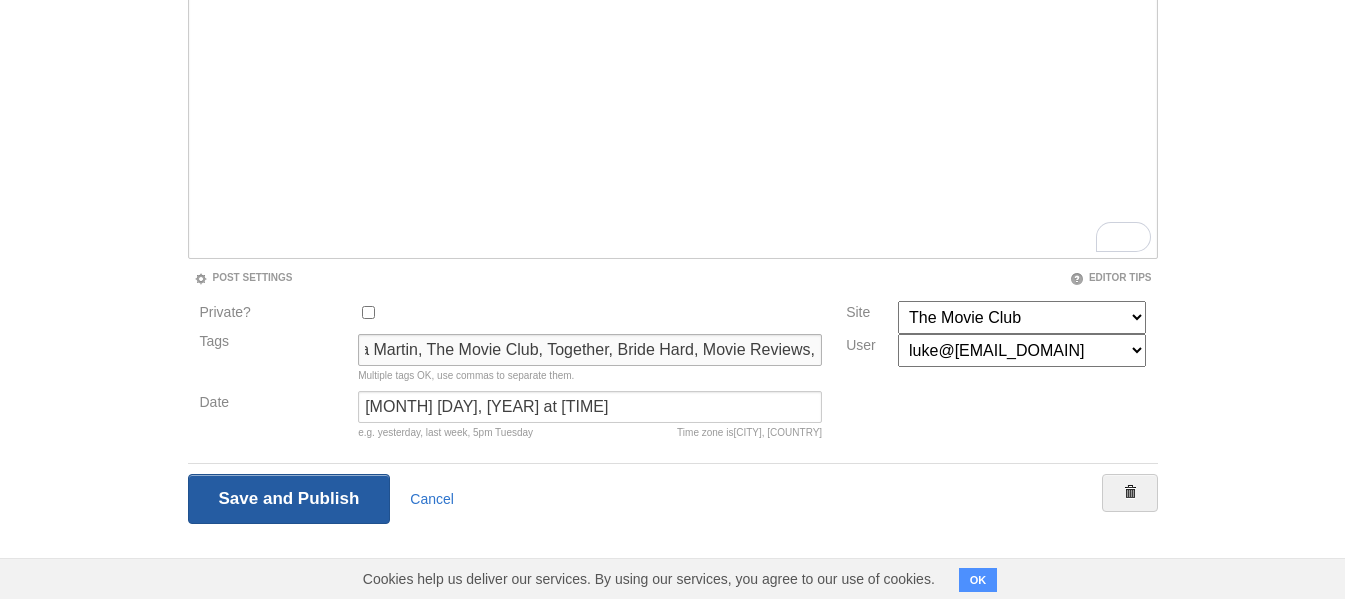 type on "Michael Shanks, Dave Franco, Alison Brie, Mike Cowap, Andrew Mittman, Erik Feig, Max Silva, Julia Hammer, Timothy Headington, Dave Franco, Alison Brie, Damon Herriman, Germain McMicking, Sean Lahiff, Cornel Wilczek, Picturestart, Tango Entertainment, 30West, 1.21, Princess Pictures, Neon, United States, Kismet Movies, Australia, Sundance, United States, United States, English, Simon West, Shaina Steinberg, CeCe Pleasants Adams, Shaina Steinberg, Max Osswald, Jason Ross Jallet, Joel David Moore, Colleen Camp, Cassian Elwes, Rebel Wilson, Anna Camp, Anna Chlumsky, Da'Vine Joy Randolph, Gigi Zumbado, Stephen Dorff, Justin Hartley, Alan Caudillo, Andrew MacRitchie, Ryan Shore, Balcony 9, Elevated, Magenta Light Studios, United States, English, Episode 32, Season 16, www.themovieclub.net, Luke McWilliams, Marisa Martin, The Movie Club, Together, Bride Hard, Movie Reviews," 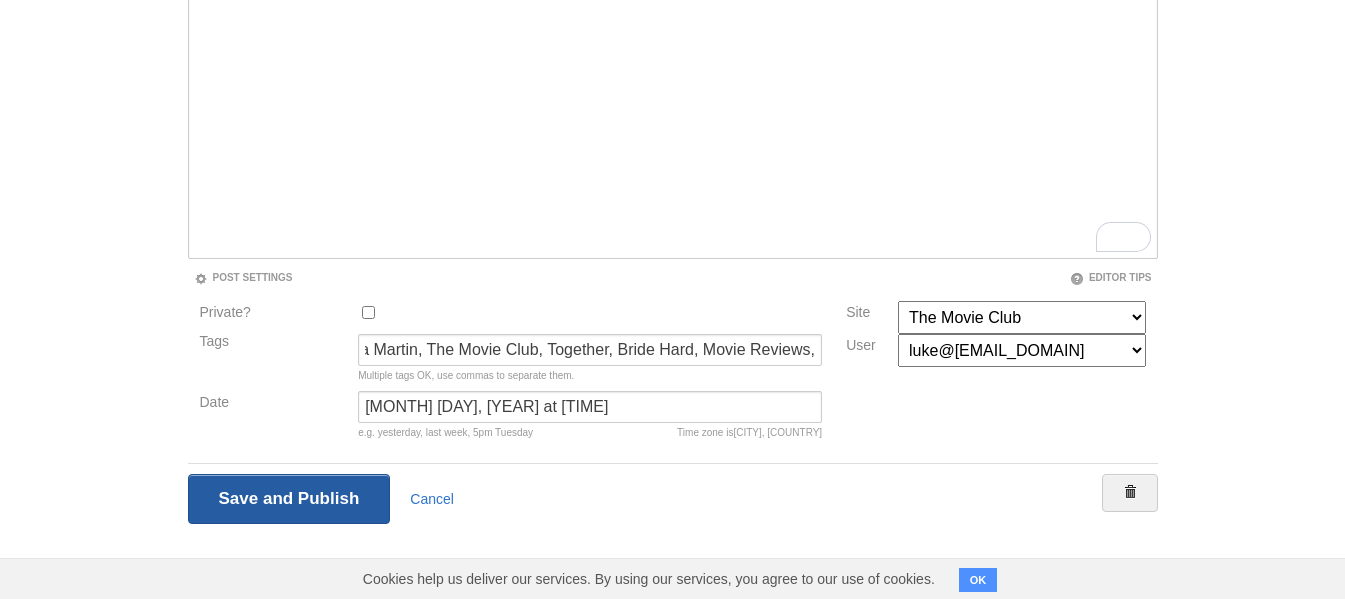 click on "Save and Publish" at bounding box center [289, 499] 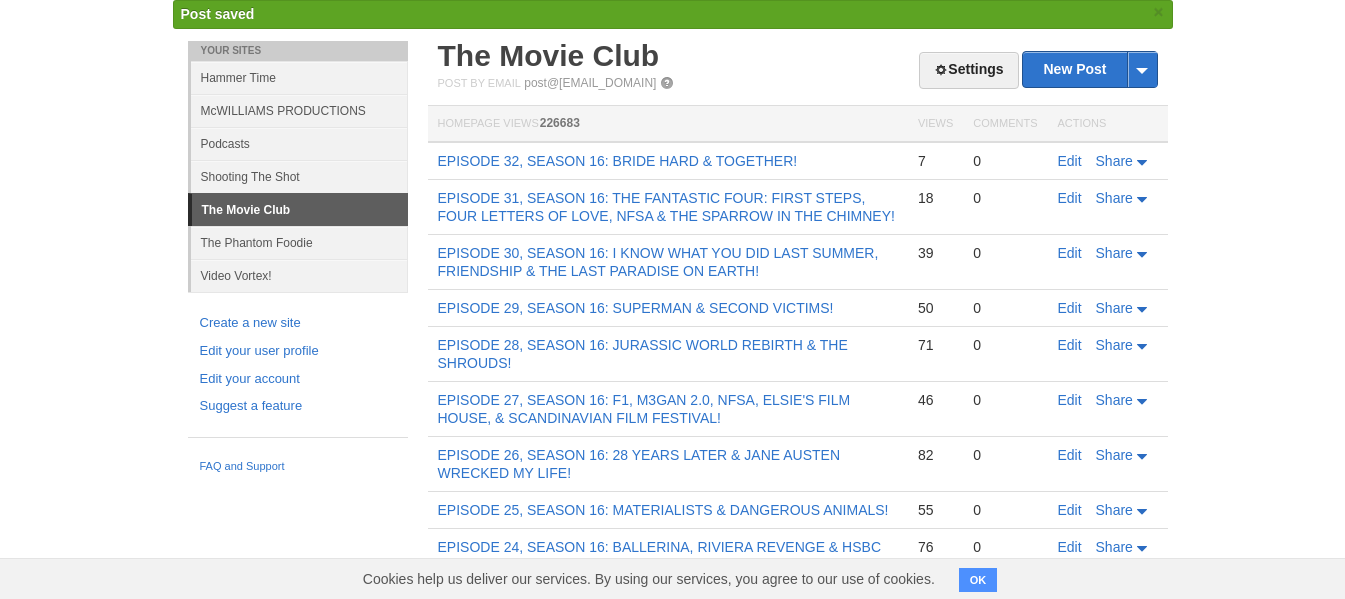 scroll, scrollTop: 0, scrollLeft: 0, axis: both 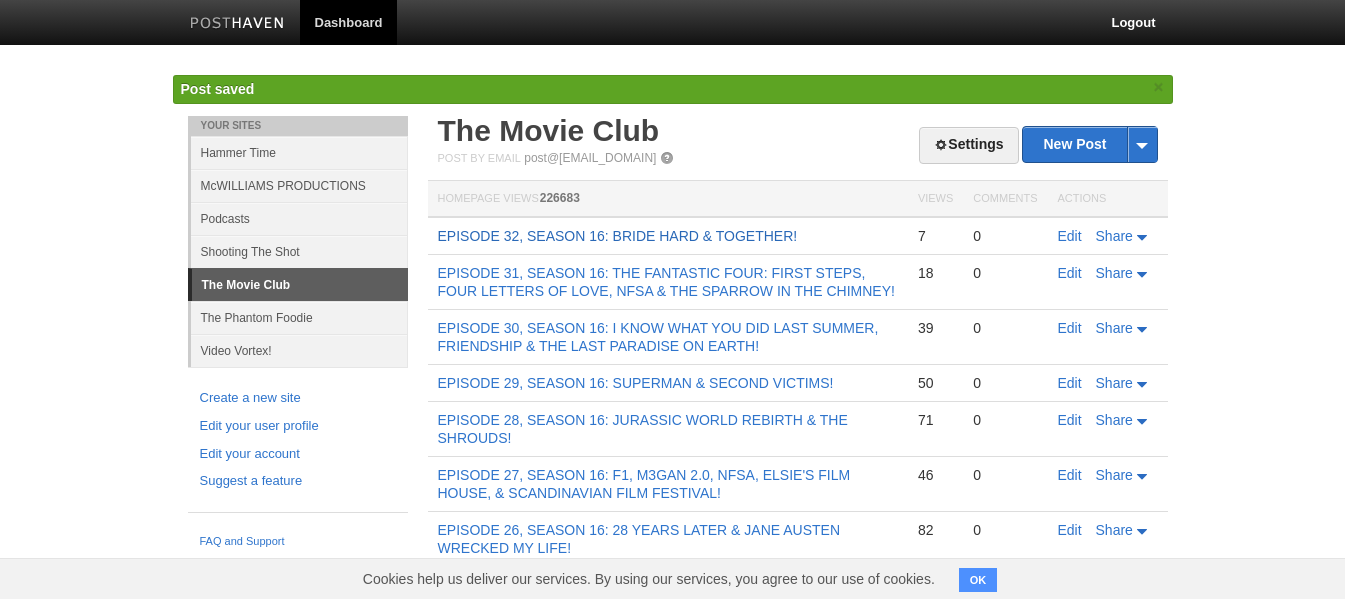 click on "EPISODE 32, SEASON 16: BRIDE HARD & TOGETHER!" at bounding box center (618, 236) 